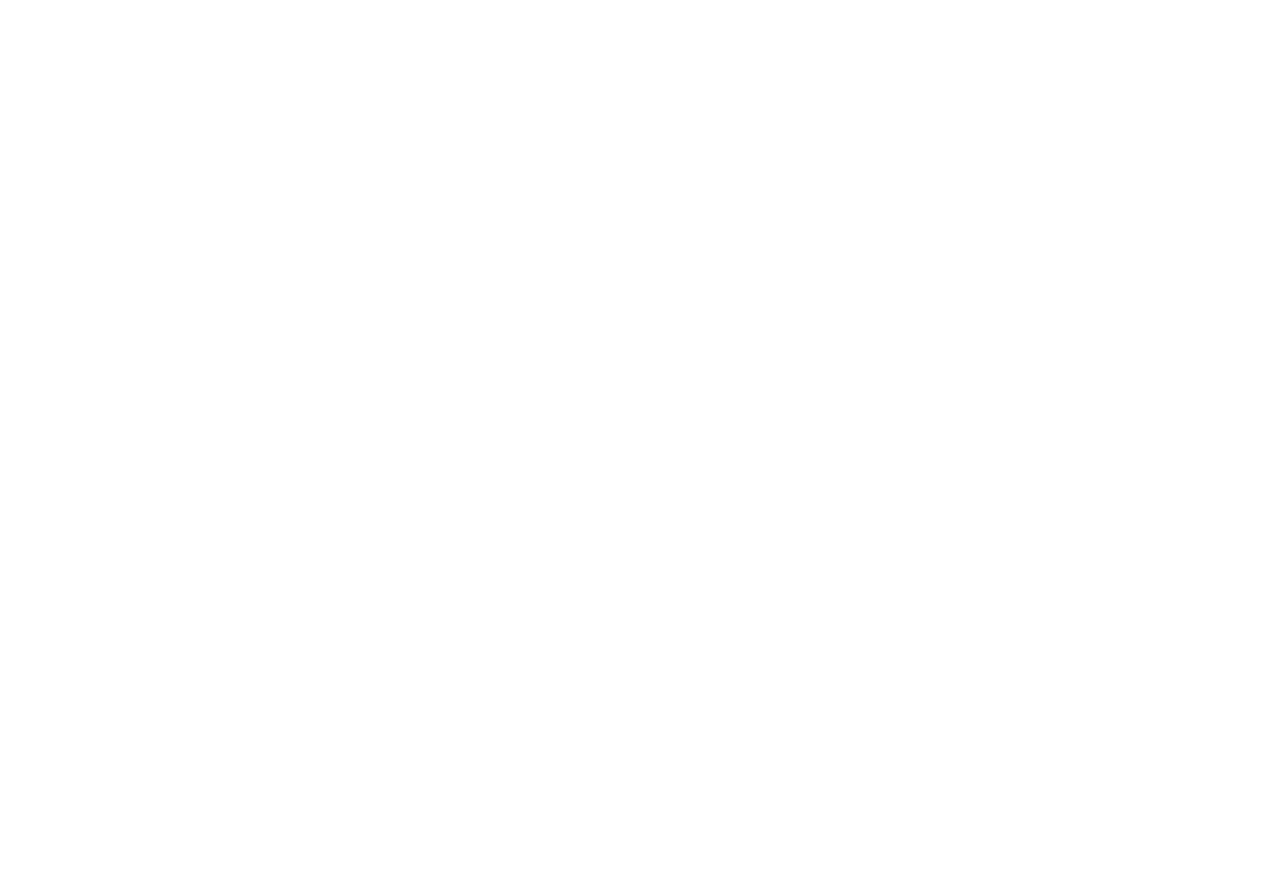 scroll, scrollTop: 0, scrollLeft: 0, axis: both 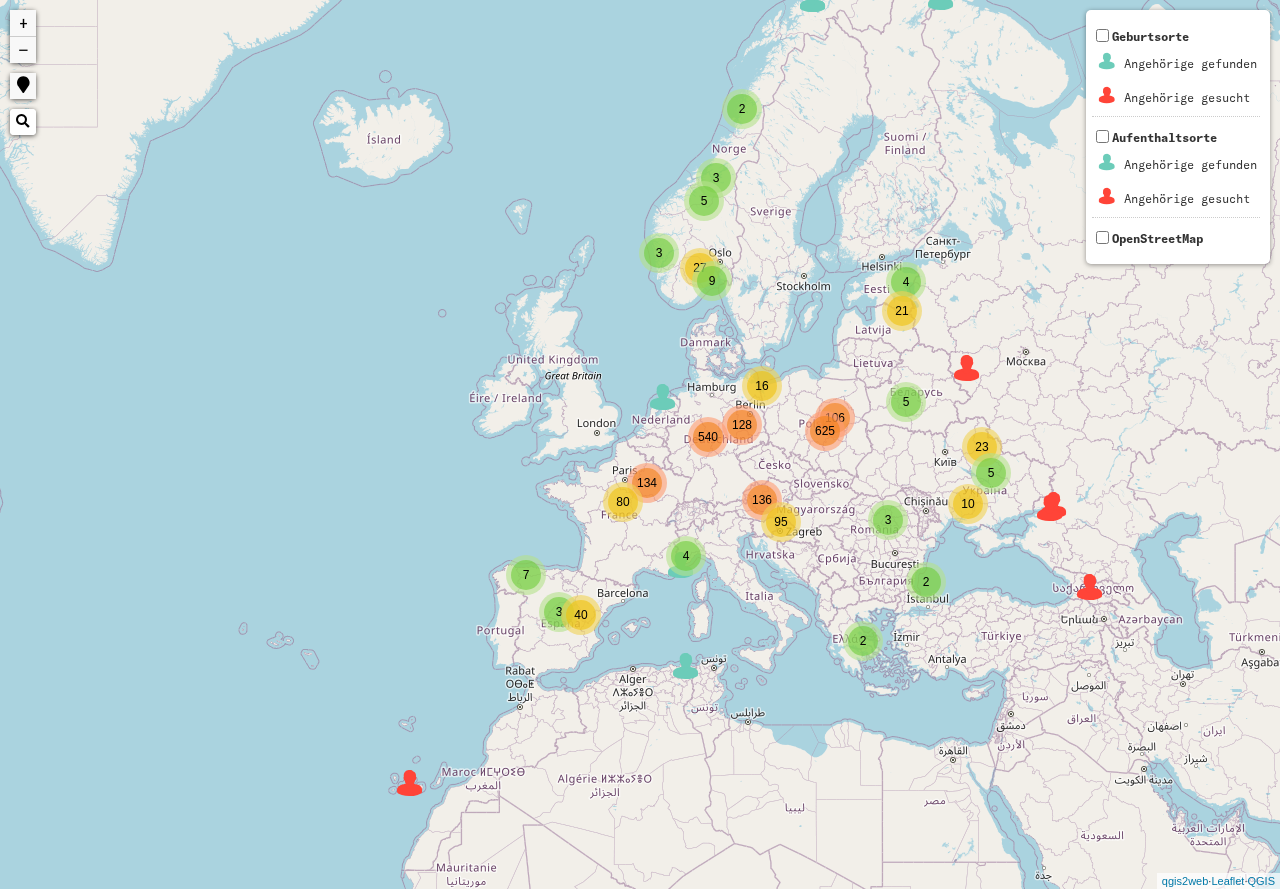 click on "40" at bounding box center [580, 615] 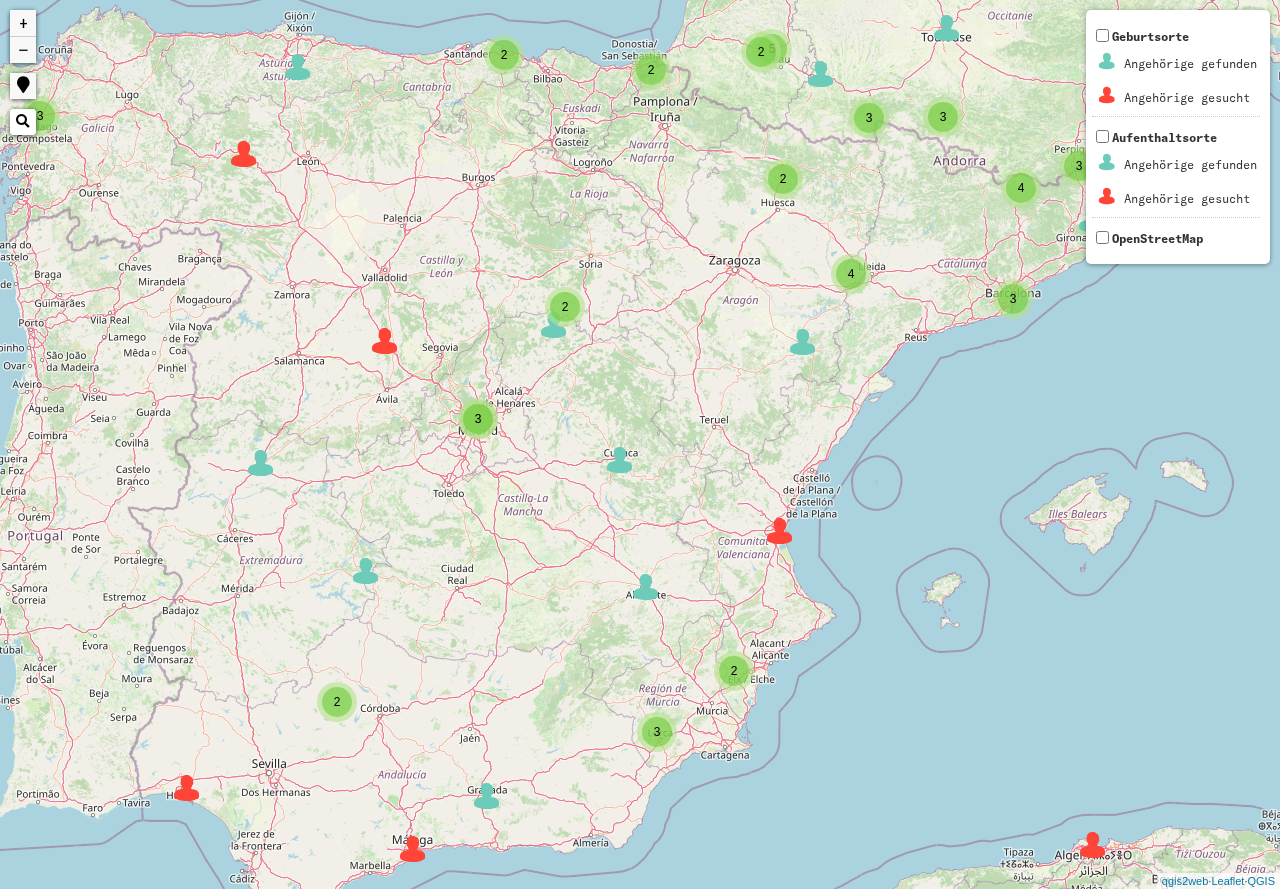 click on "3" at bounding box center [1013, 299] 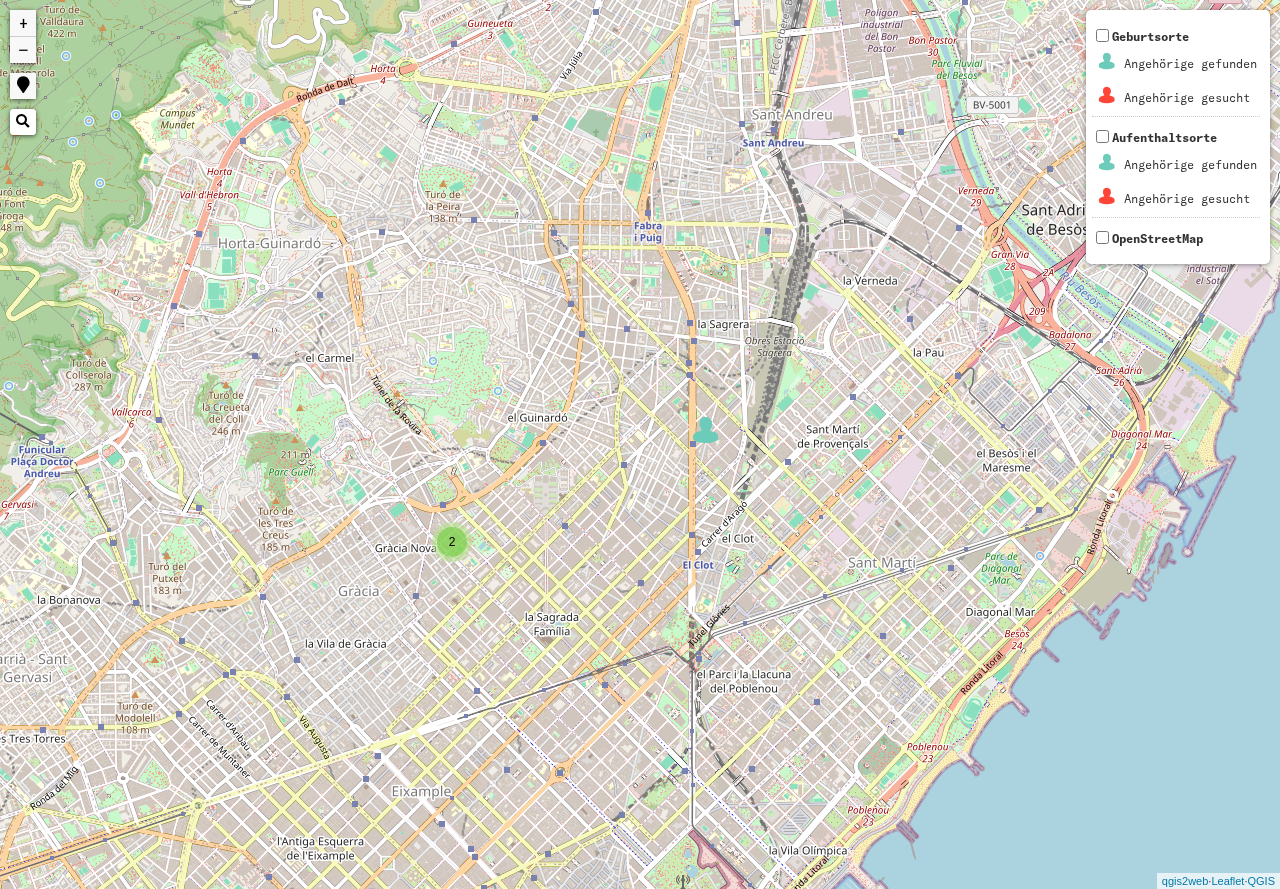 click on "2" at bounding box center [452, 542] 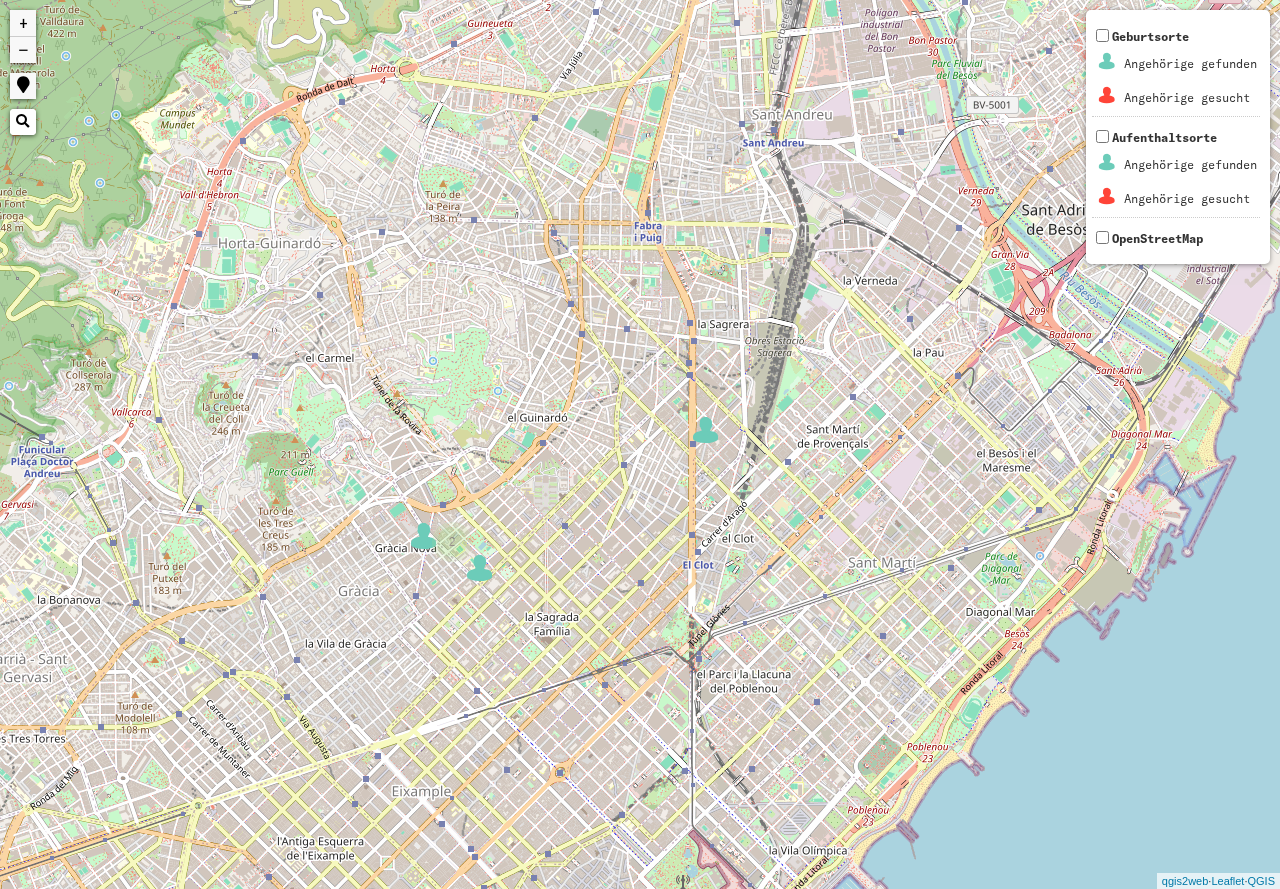 click at bounding box center [424, 536] 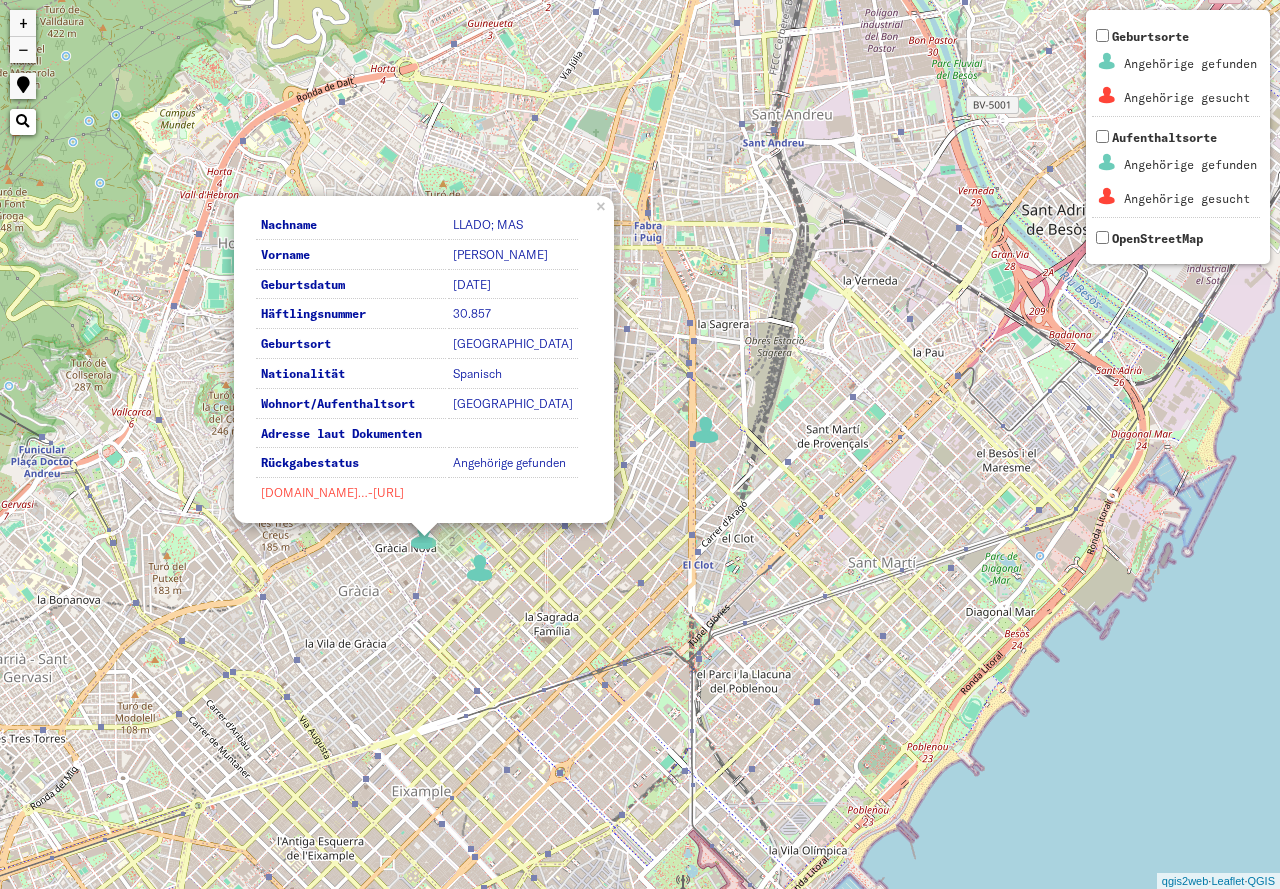 click on "[DOMAIN_NAME]…-[URL]" at bounding box center (332, 492) 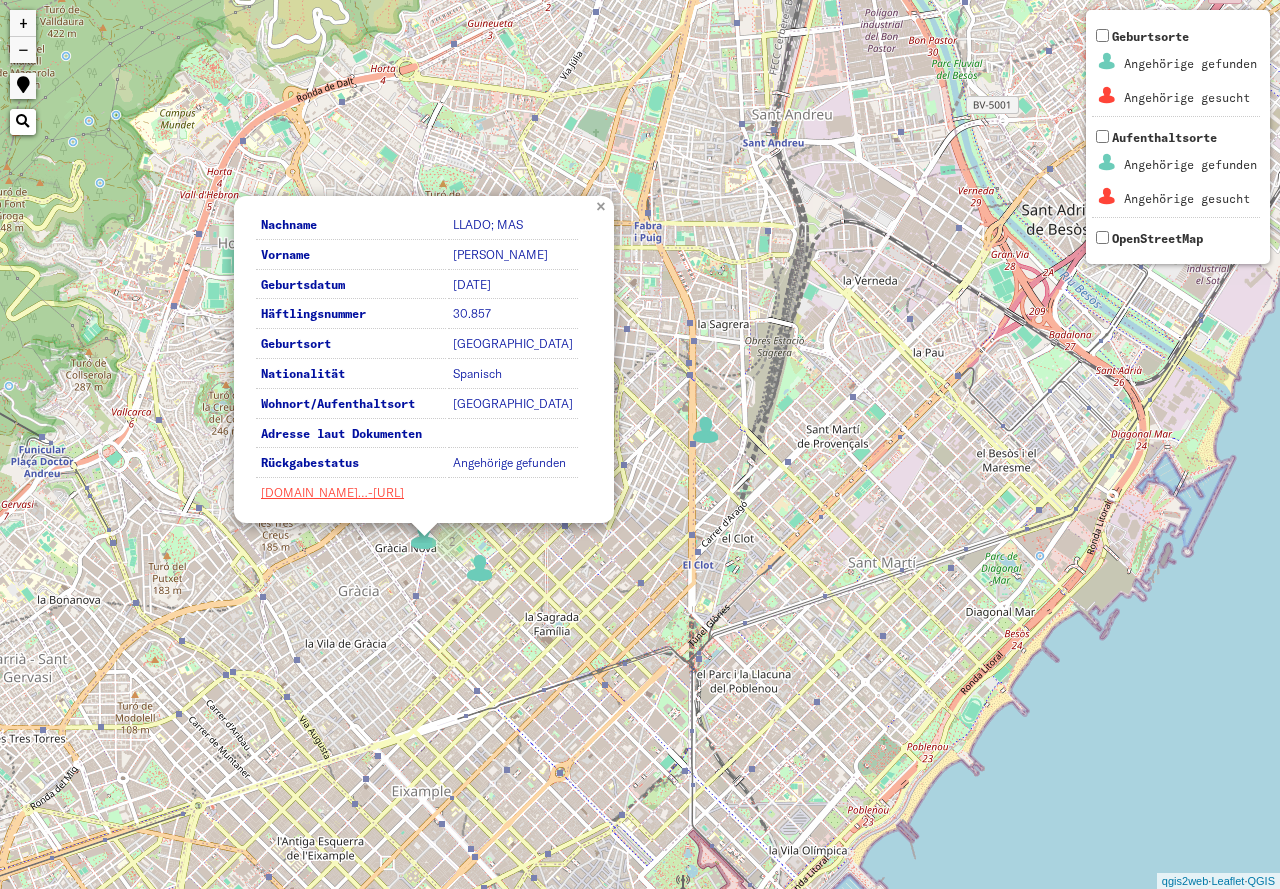click on "×" at bounding box center (603, 205) 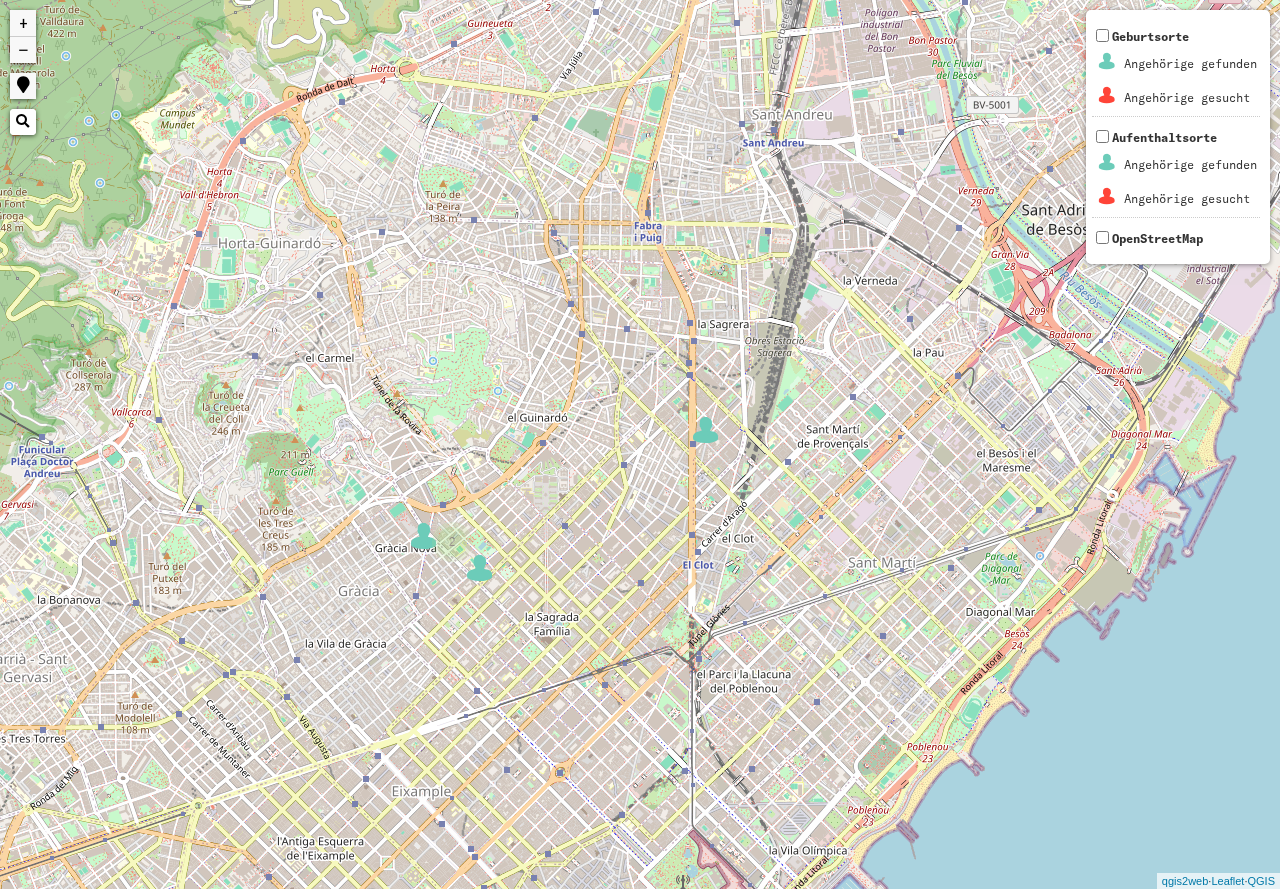 click at bounding box center [480, 568] 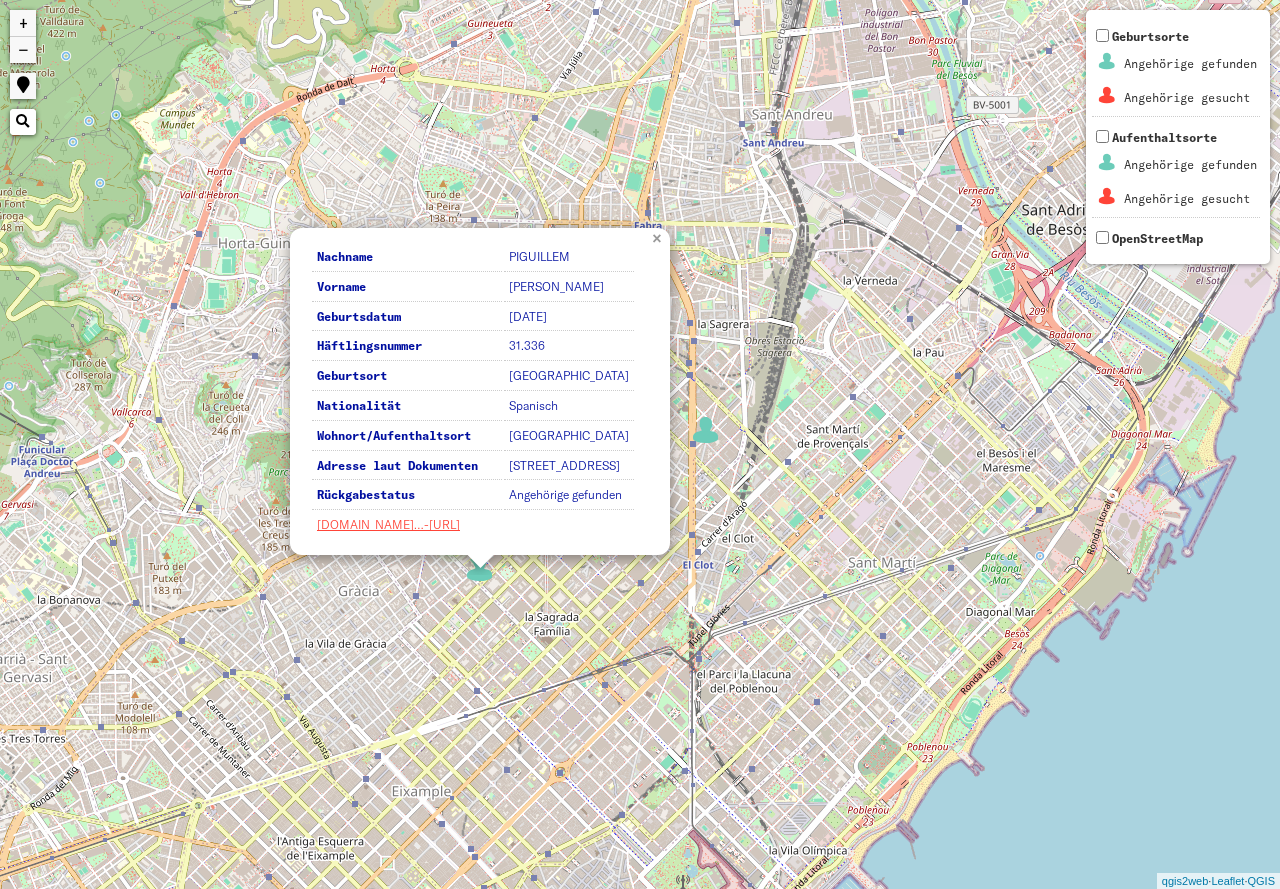 click on "×" at bounding box center [659, 237] 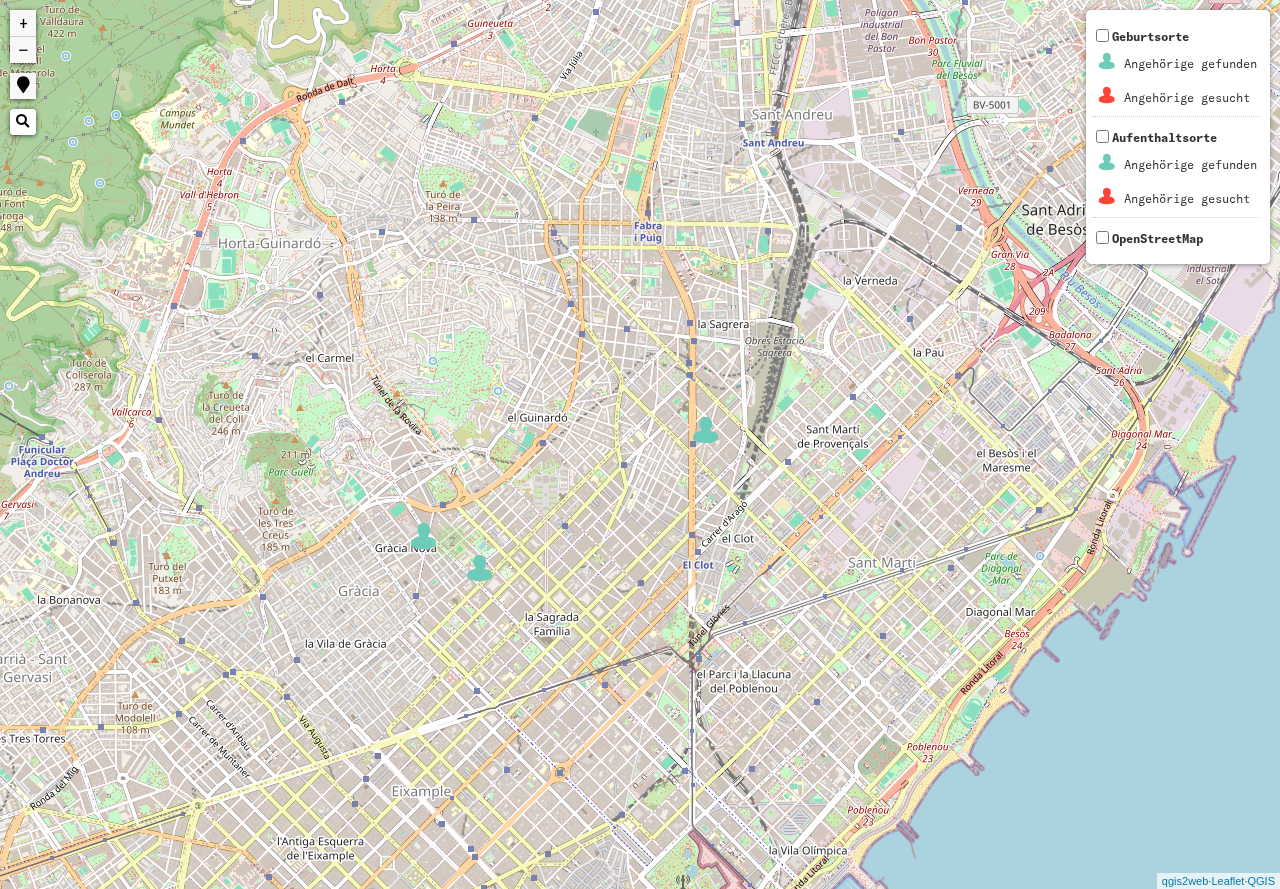 click at bounding box center (706, 430) 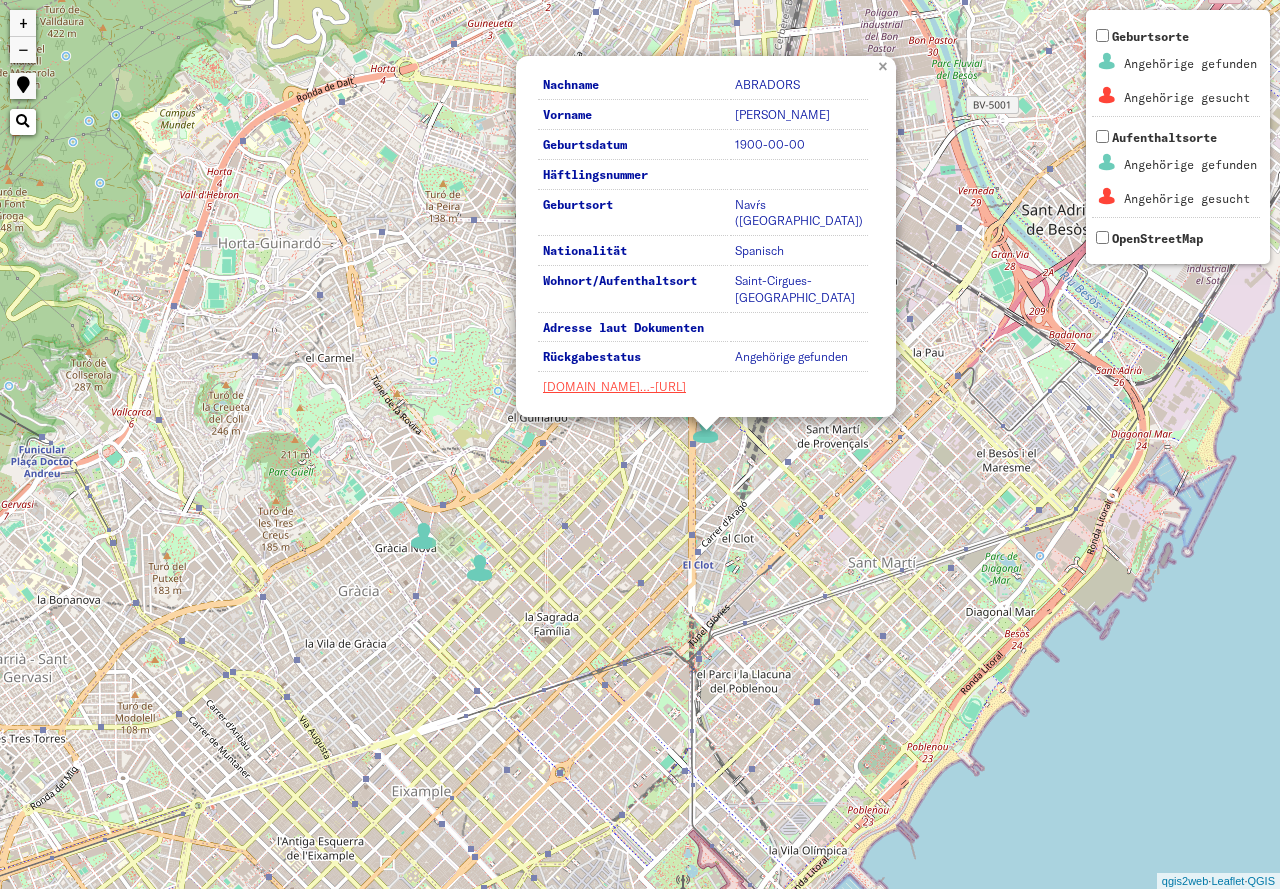 click on "×" at bounding box center [885, 65] 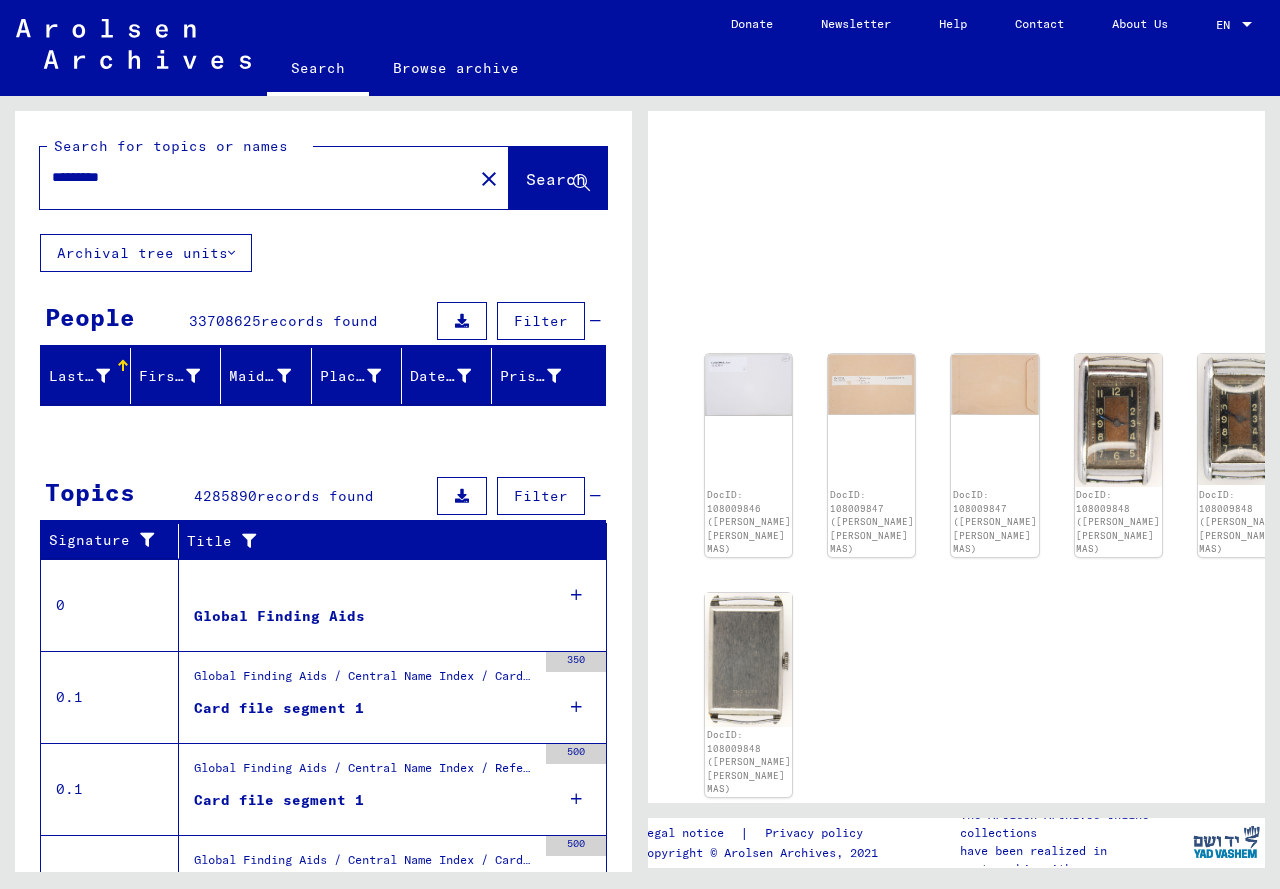 scroll, scrollTop: 0, scrollLeft: 0, axis: both 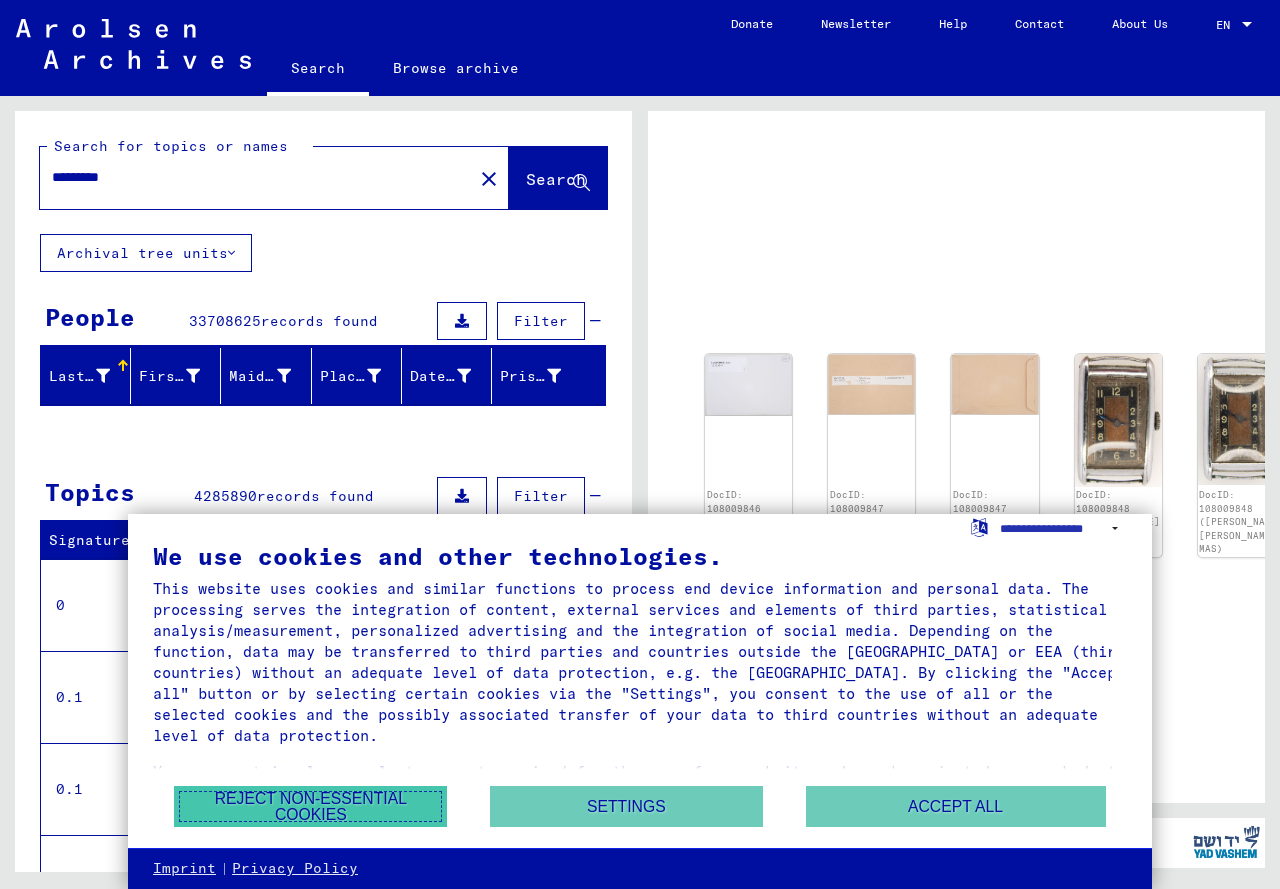 click on "Reject non-essential cookies" at bounding box center [310, 806] 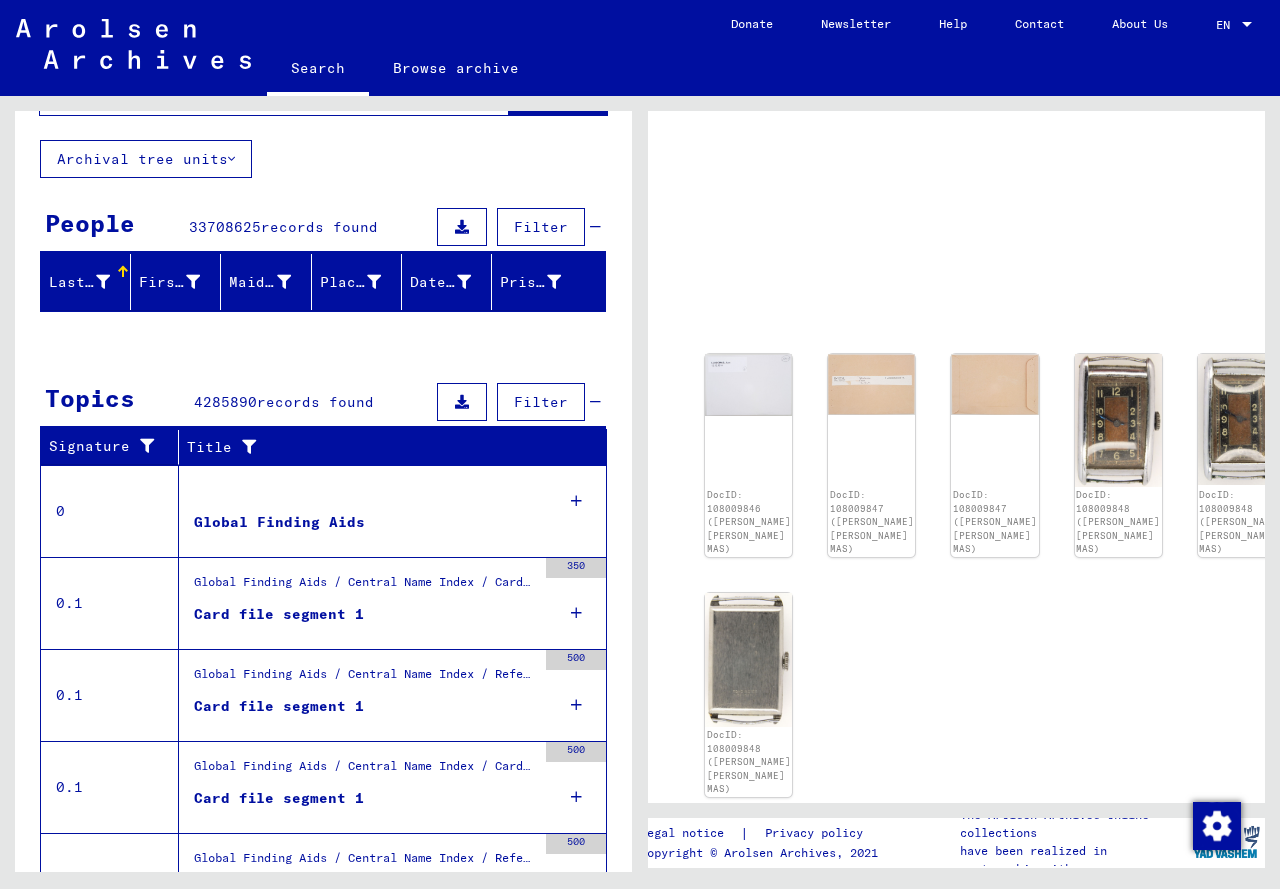 scroll, scrollTop: 0, scrollLeft: 0, axis: both 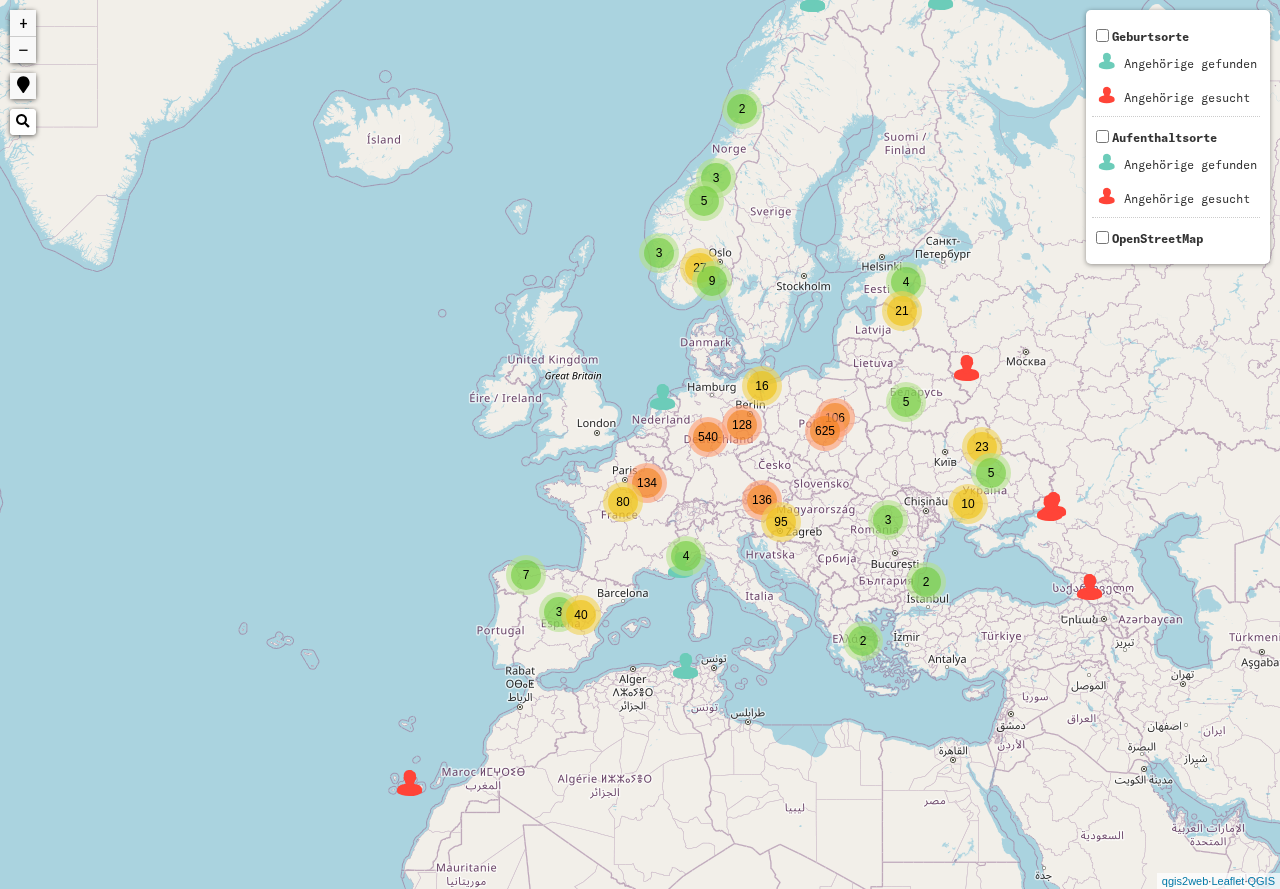 click on "40" at bounding box center (580, 615) 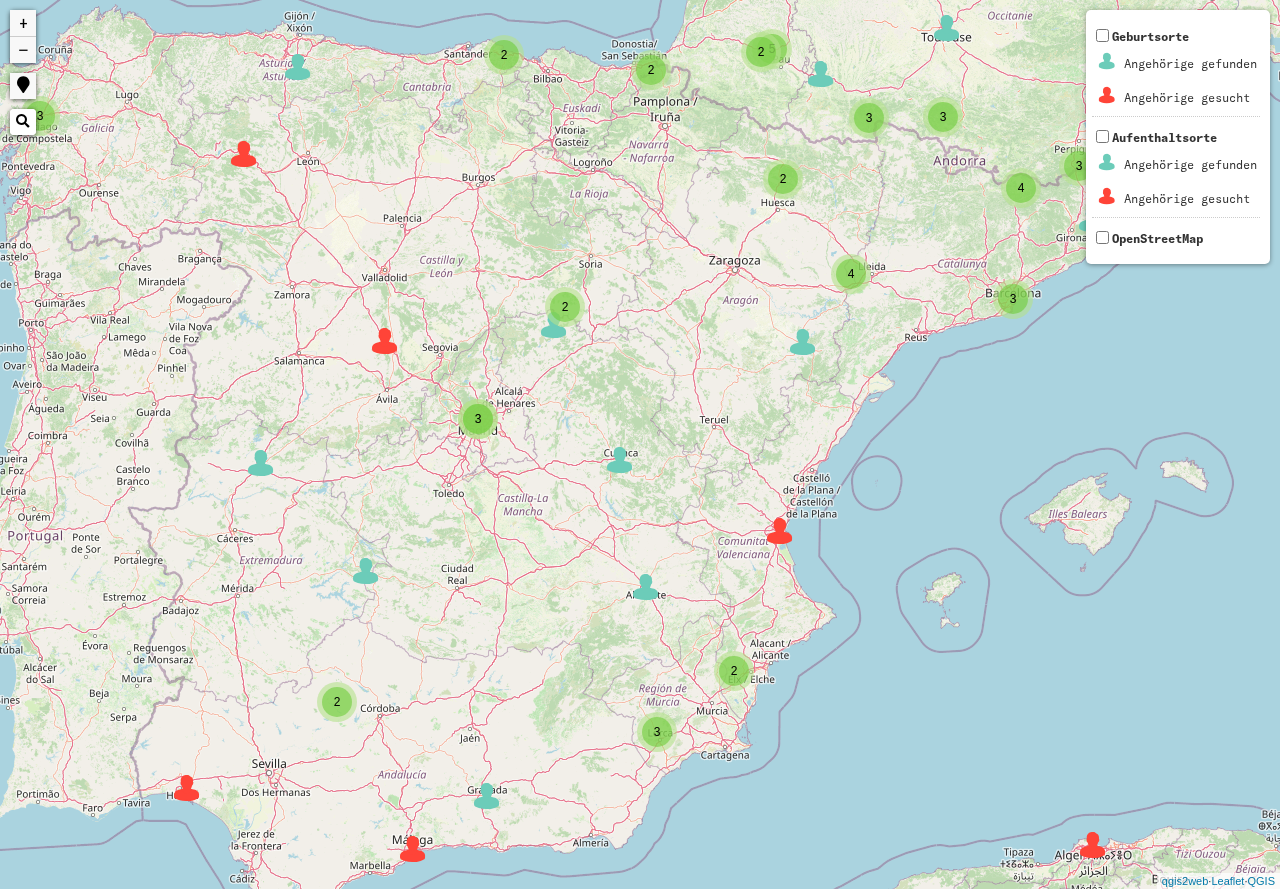click at bounding box center [803, 342] 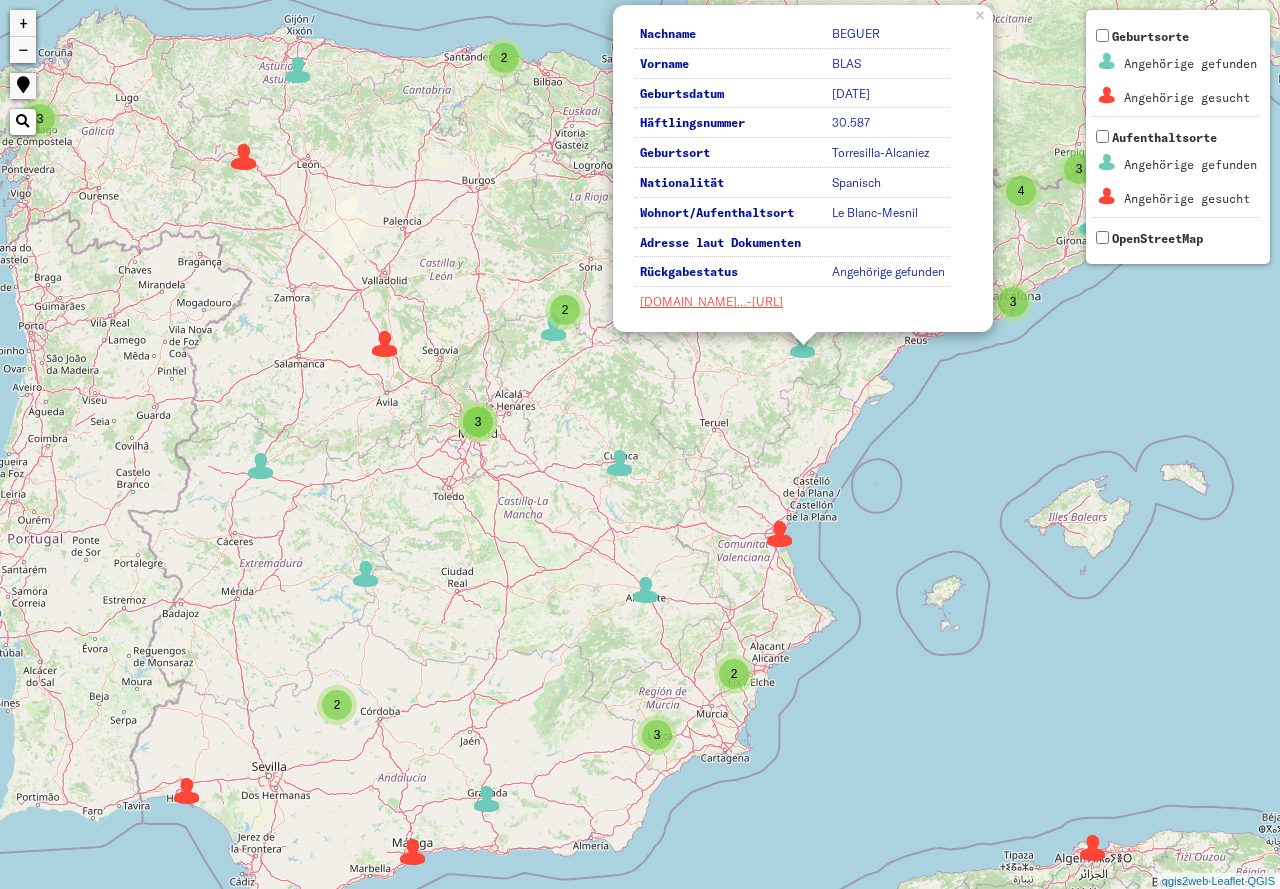 click at bounding box center [261, 466] 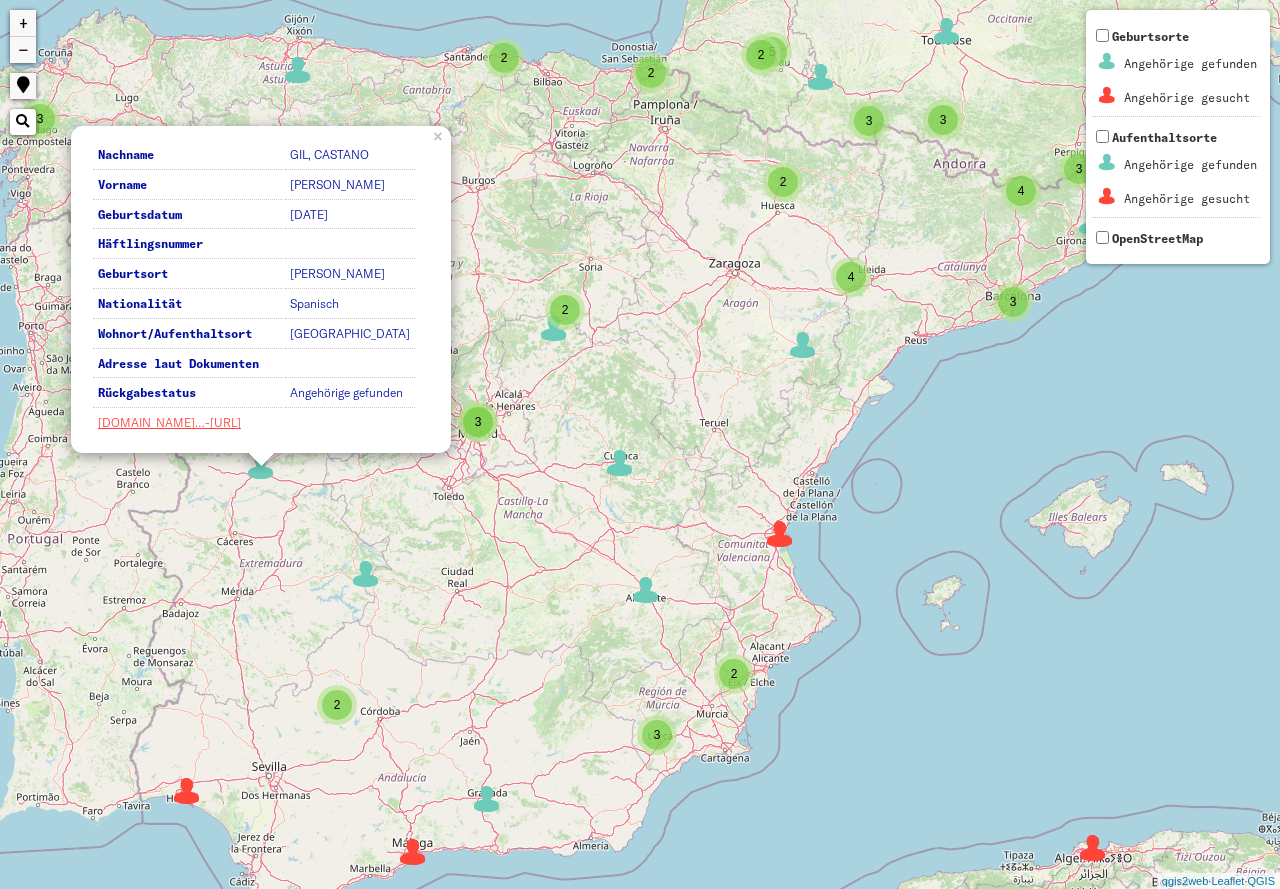 click at bounding box center (366, 574) 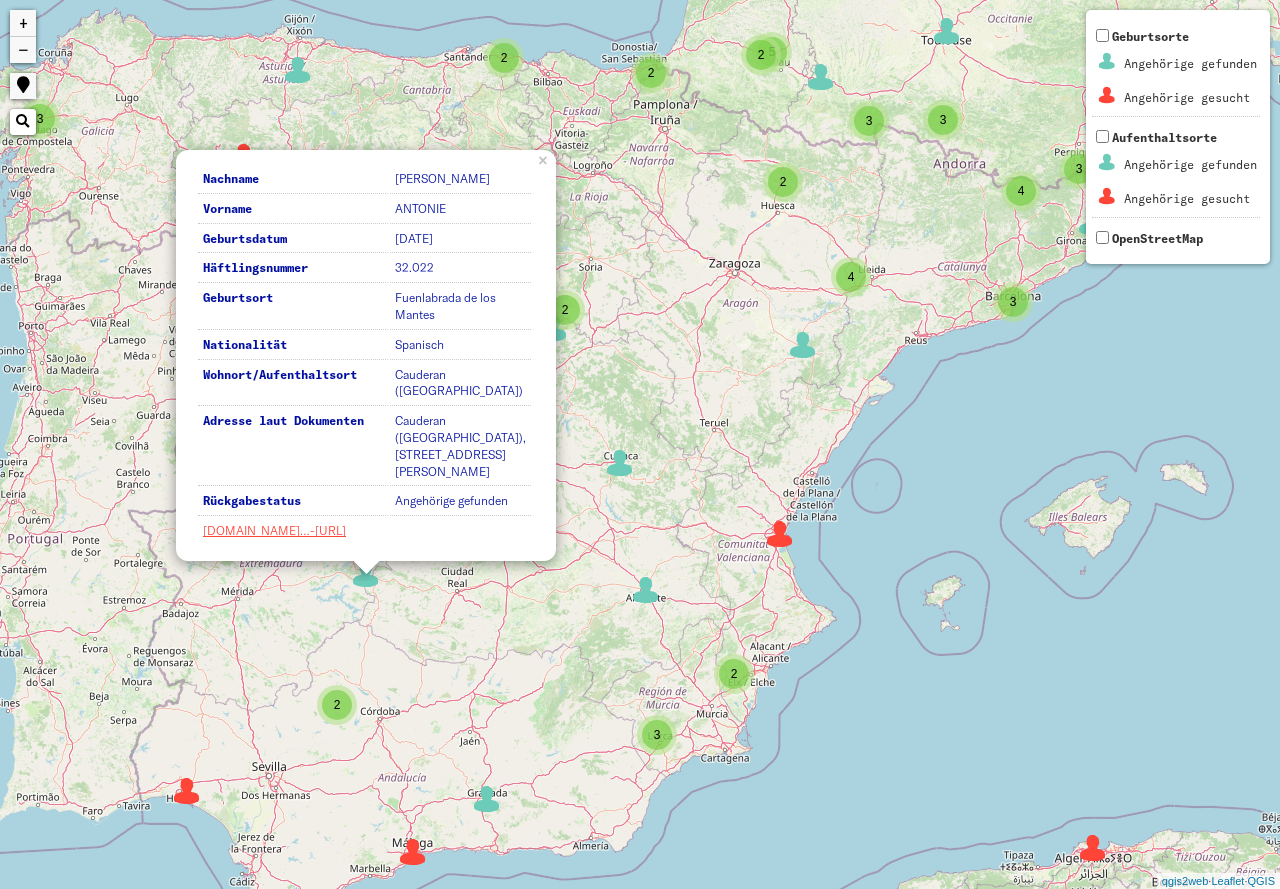 click at bounding box center (780, 534) 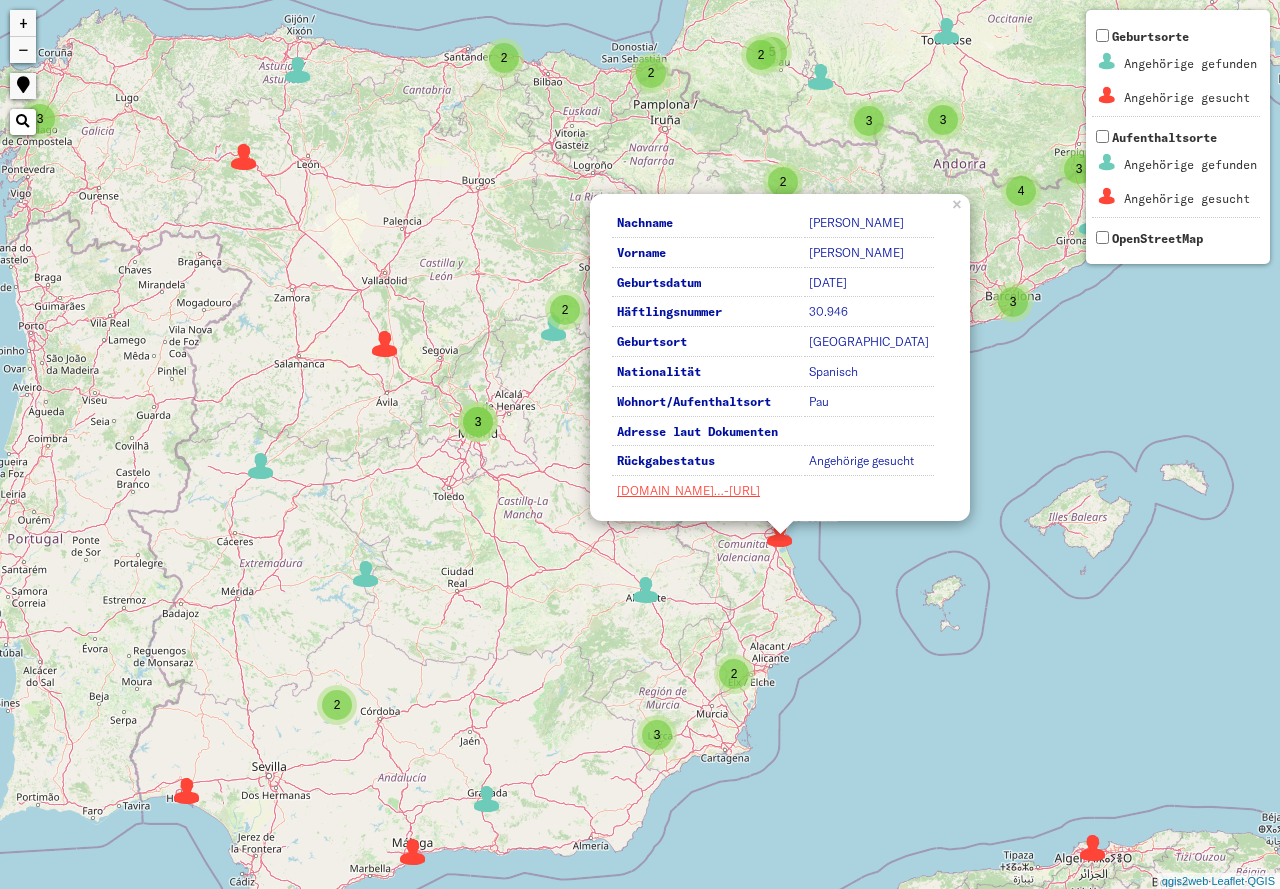 click on "2 2 3 4 8 6 7 12 2 3 3 2 2 3 5 8 10 4 19 4 8 8 16 8 22 6 15 2 3 7 2 6 4 4 11 3 2 5 5 3 6 2 3 3 2 3 2 2 3 3 2 2 3 2 2 3 4 2 2 4 3 2 2 9 5 3 2 2 10 3 4 2 4 5 4 5 4 13 13 16 3 2 11 12 2 7 13 4 4 30 4 8 11 7 15 12 23 3 6 8 8 7 3 5 9 23 3 3 10 6 4 17 2 10 3 3 3 4 17 8 29 62 5 49                                               Nachname                          NAVARRO                                                                    Vorname                          FRANCESCO                                                                    Geburtsdatum                          1911-02-17                                                                    Häftlingsnummer                          30.946                                                                    Geburtsort                          Valencia                                                                    Nationalität                          Spanisch                                                                    Pau × + −" at bounding box center (640, 444) 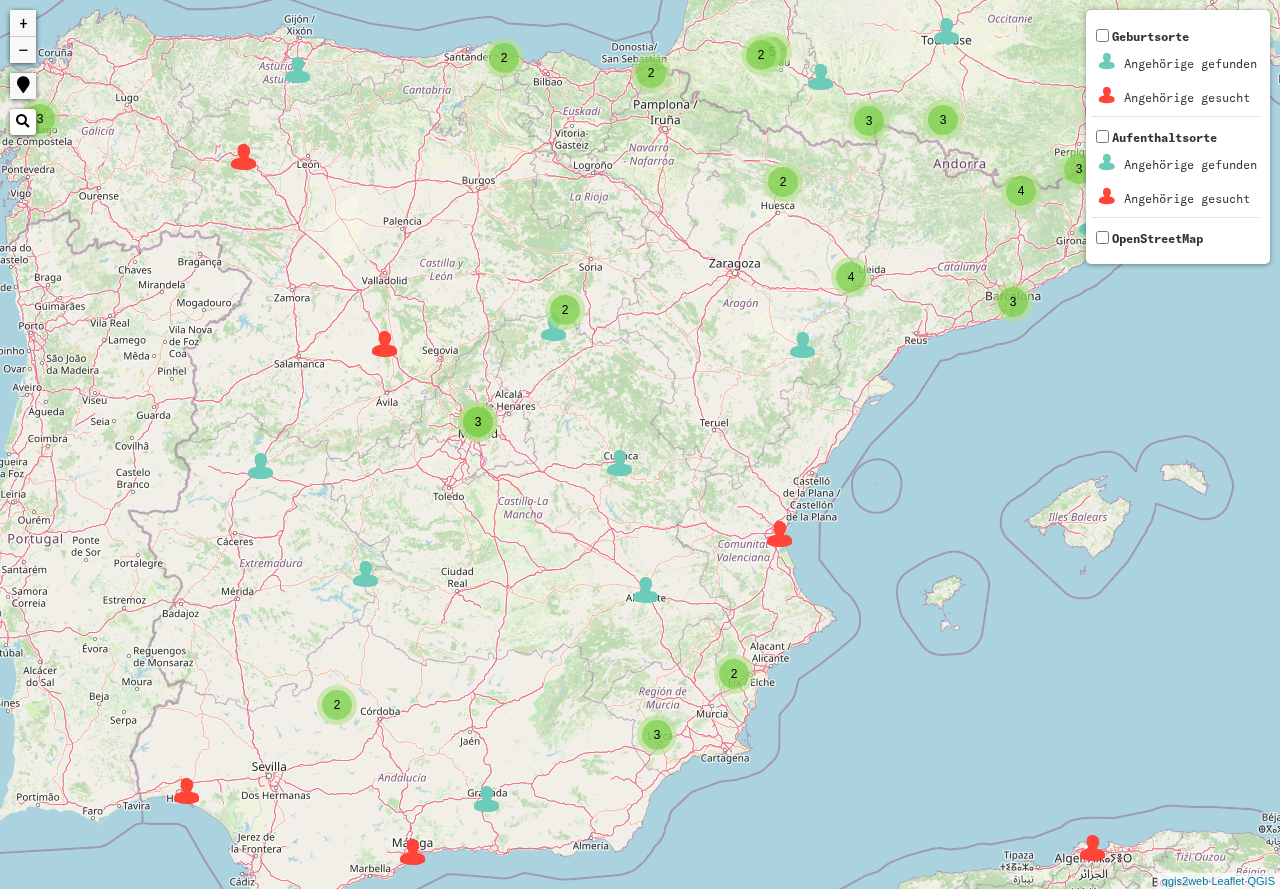 click on "2 2 3 4 8 6 7 12 2 3 3 2 2 3 5 8 10 4 19 4 8 8 16 8 22 6 15 2 3 7 2 6 4 4 11 3 2 5 5 3 6 2 3 3 2 3 2 2 3 3 2 2 3 2 2 3 4 2 2 4 3 2 2 9 5 3 2 2 10 3 4 2 4 5 4 5 4 13 13 16 3 2 11 12 2 7 13 4 4 30 4 8 11 7 15 12 23 3 6 8 8 7 3 5 9 23 3 3 10 6 4 17 2 10 3 3 3 4 17 8 29 62 5 49 + −   Nothing found.  Geburtsorte Angehörige gefunden Angehörige gesucht  Aufenthaltsorte Angehörige gefunden Angehörige gesucht  OpenStreetMap qgis2web  ·  Leaflet  ·  QGIS" at bounding box center [640, 444] 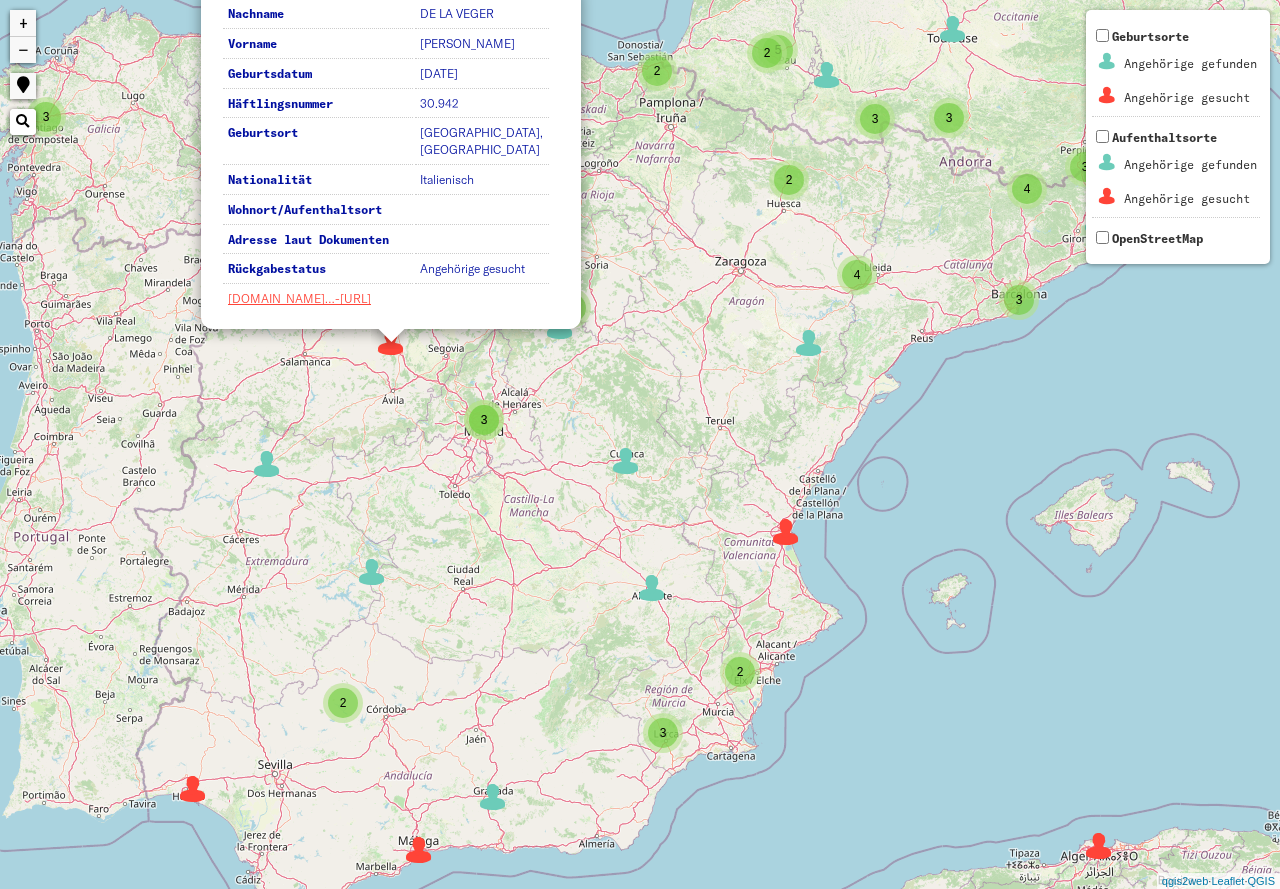 click at bounding box center [1099, 846] 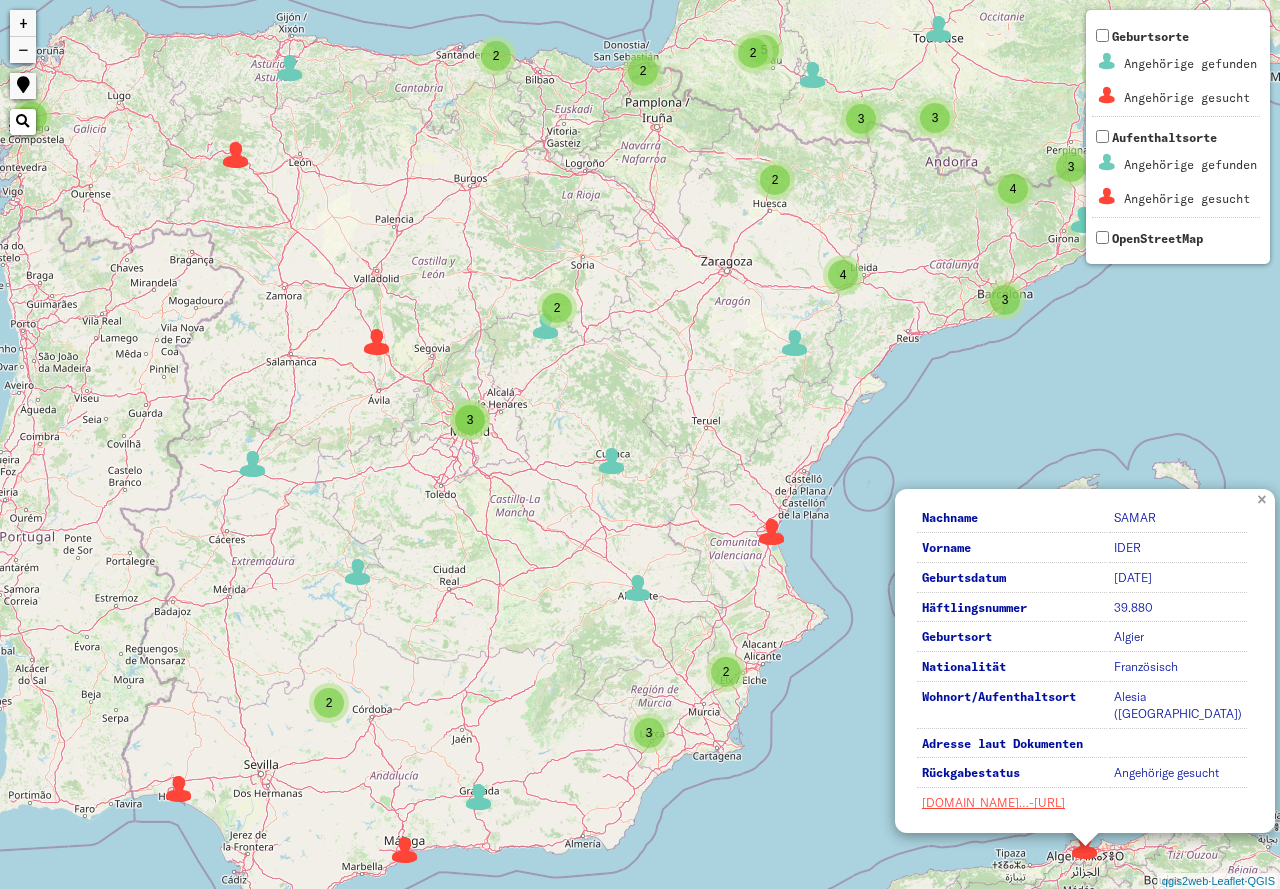 click on "×" at bounding box center (1264, 498) 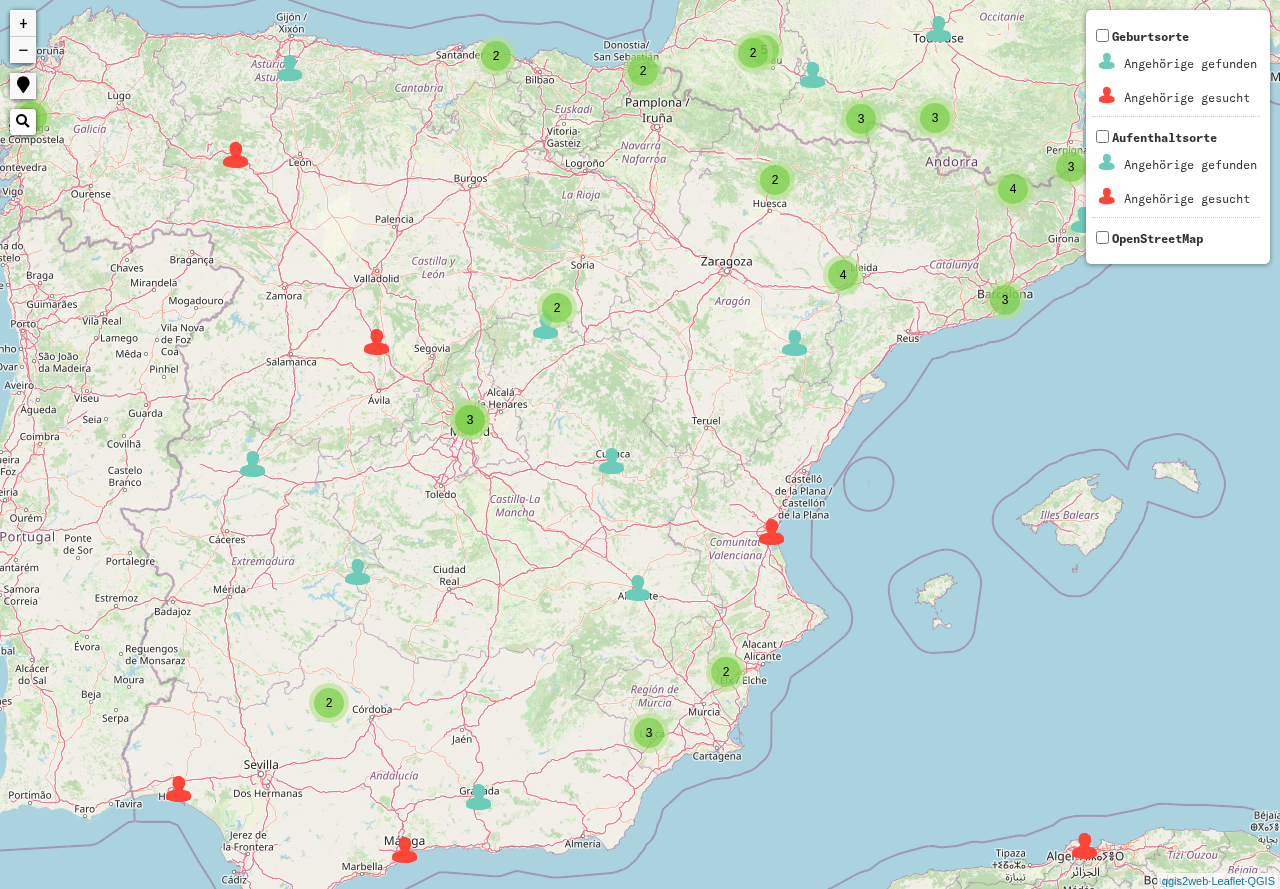 click at bounding box center (236, 155) 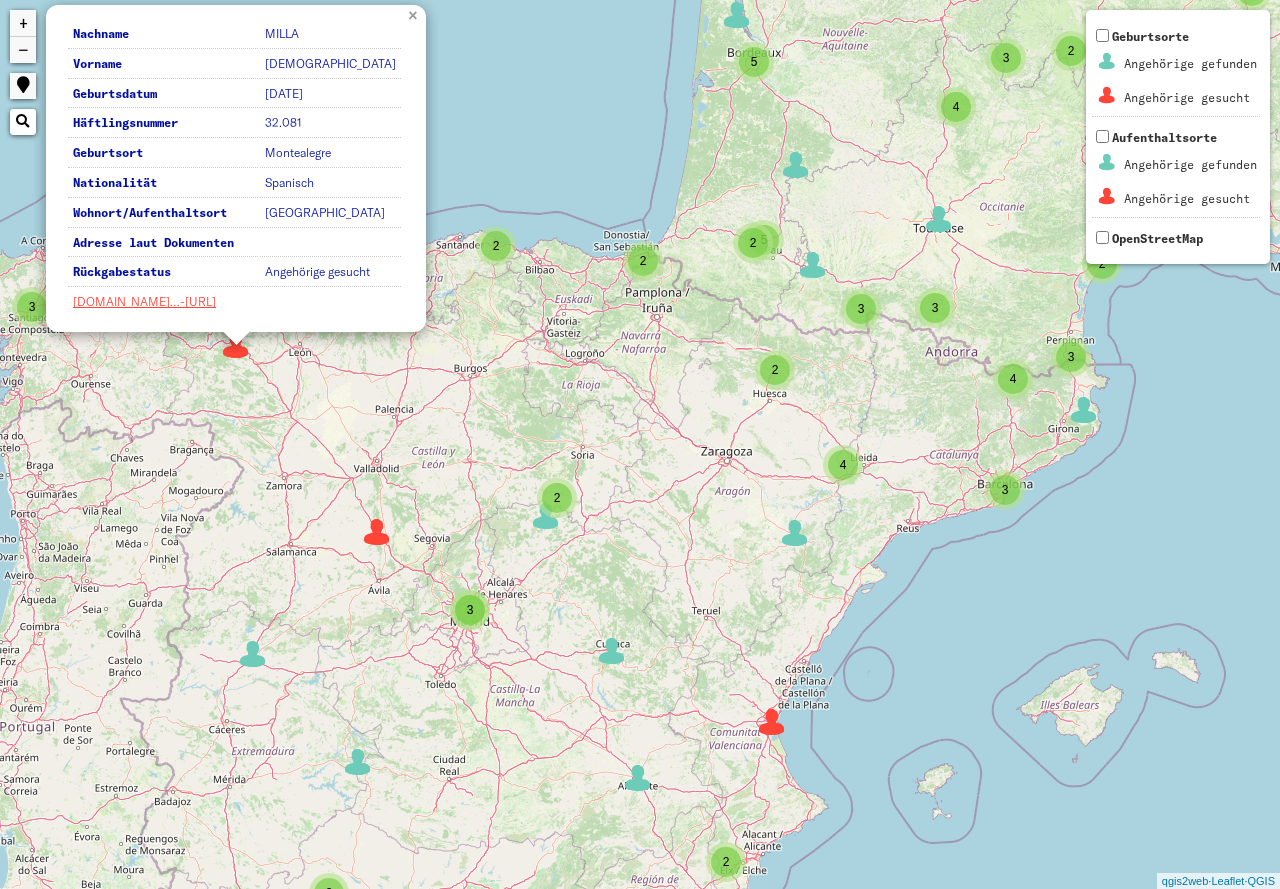 click on "×" at bounding box center [415, 14] 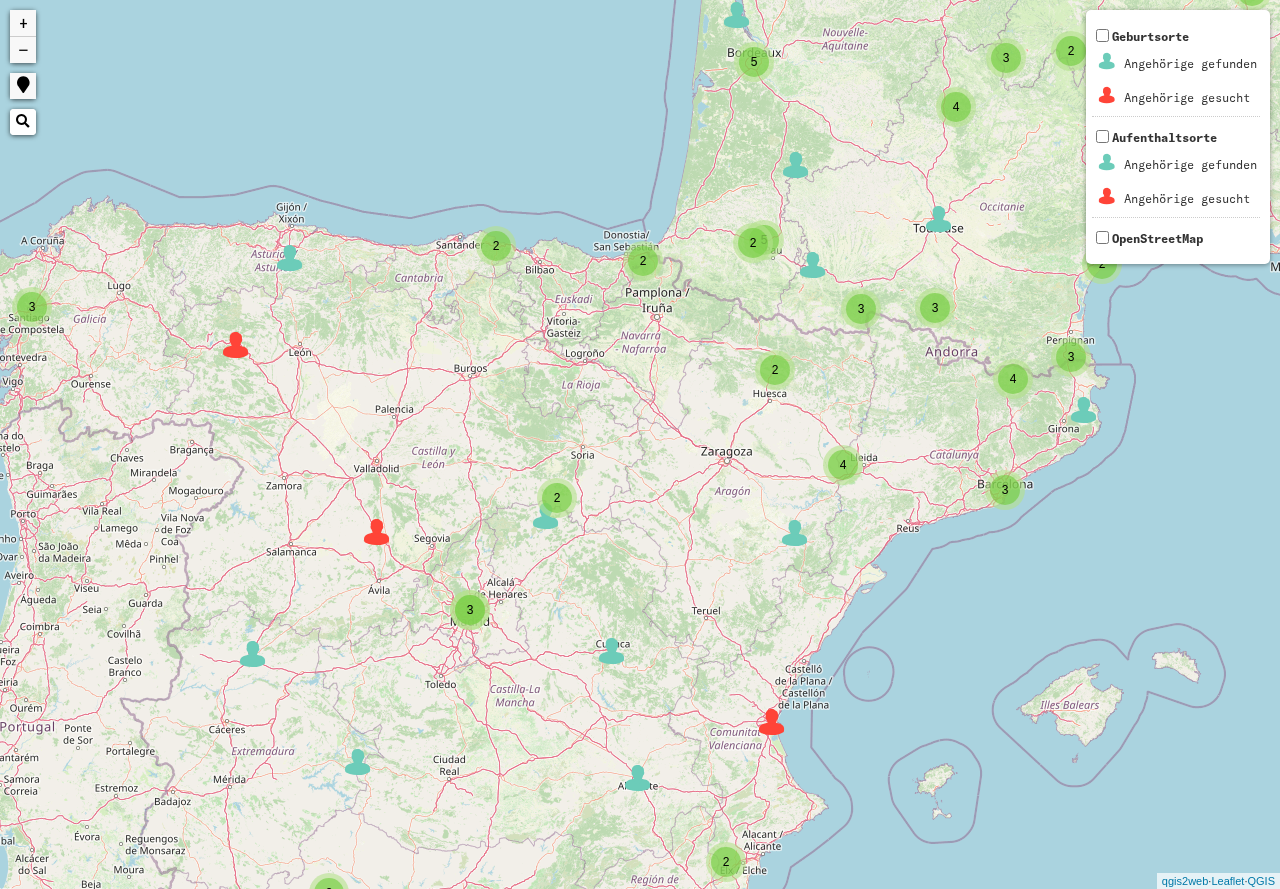 click at bounding box center (377, 532) 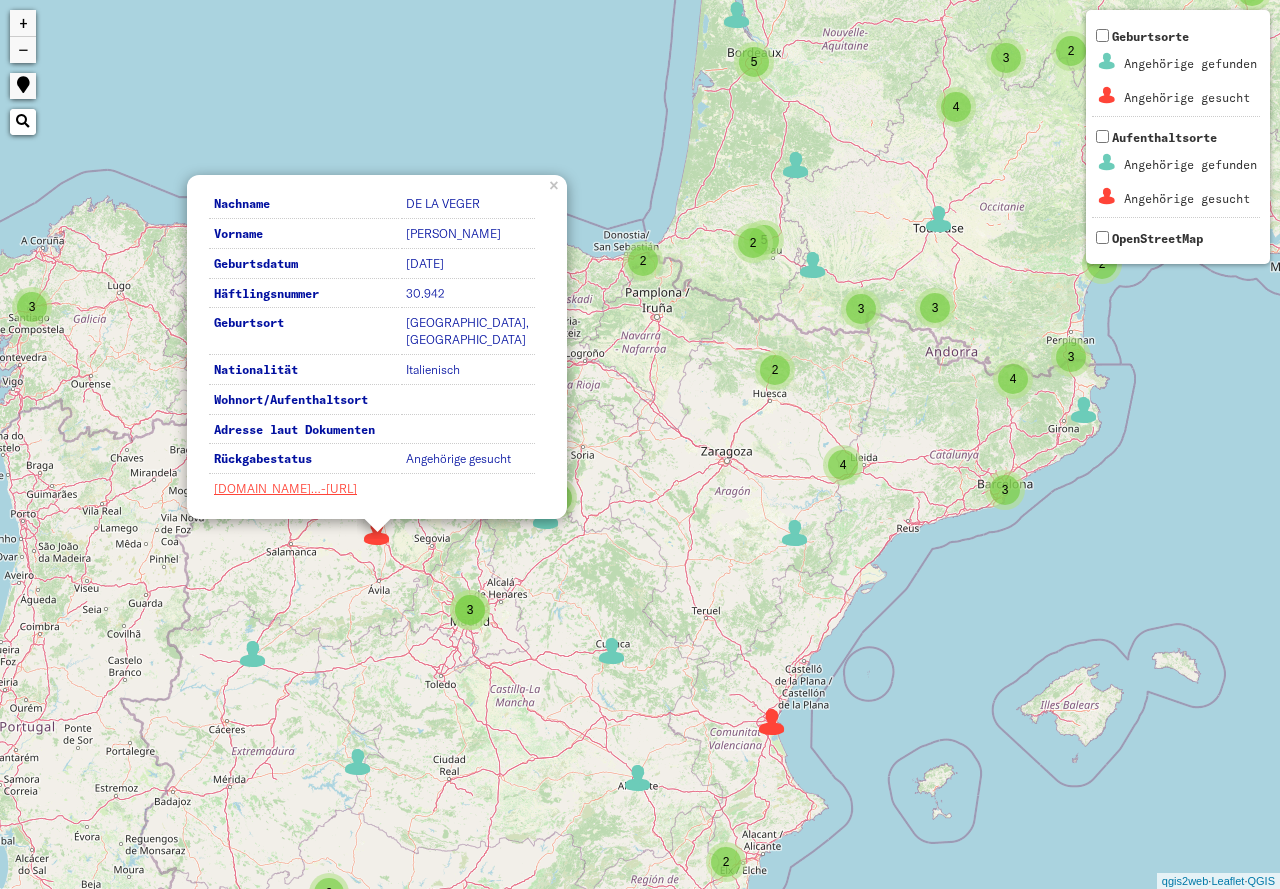 click on "2 2 3 4 8 6 7 12 2 3 3 2 2 3 5 8 10 4 19 4 8 8 16 8 22 6 15 2 3 7 2 6 4 4 11 3 2 5 5 3 6 2 3 3 2 3 2 2 3 3 2 2 3 2 2 3 4 2 2 4 3 2 2 9 5 3 2 2 10 3 4 2 4 5 4 5 4 13 13 16 3 2 11 12 2 7 13 4 4 30 4 8 11 7 15 12 23 3 6 8 8 7 3 5 9 23 3 3 10 6 4 17 2 10 3 3 3 4 17 8 29 62 5 3 3 42 5 2 2 3 8 6 2 3 5 2 8 5 5 42 5 6 3 6 5 48 2 16 26 18 28 65 49                                               Nachname                          DE LA VEGER                                                                    Vorname                          LUCIANO                                                                    Geburtsdatum                          1904-01-18                                                                    Häftlingsnummer                          30.942                                                                    Geburtsort                          Arevolo, Spanien                                                                    Nationalität                          Italienisch ×" at bounding box center (640, 444) 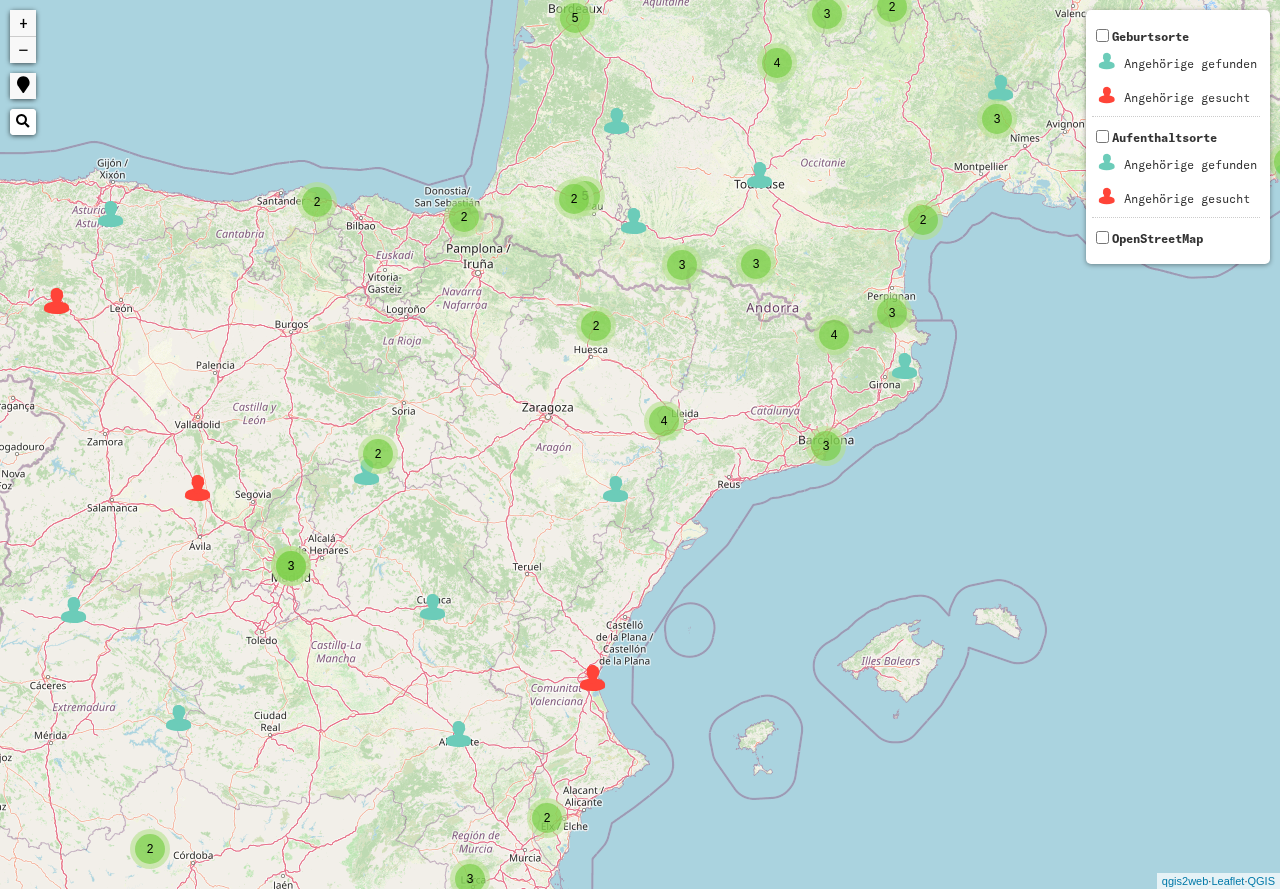 click at bounding box center [593, 678] 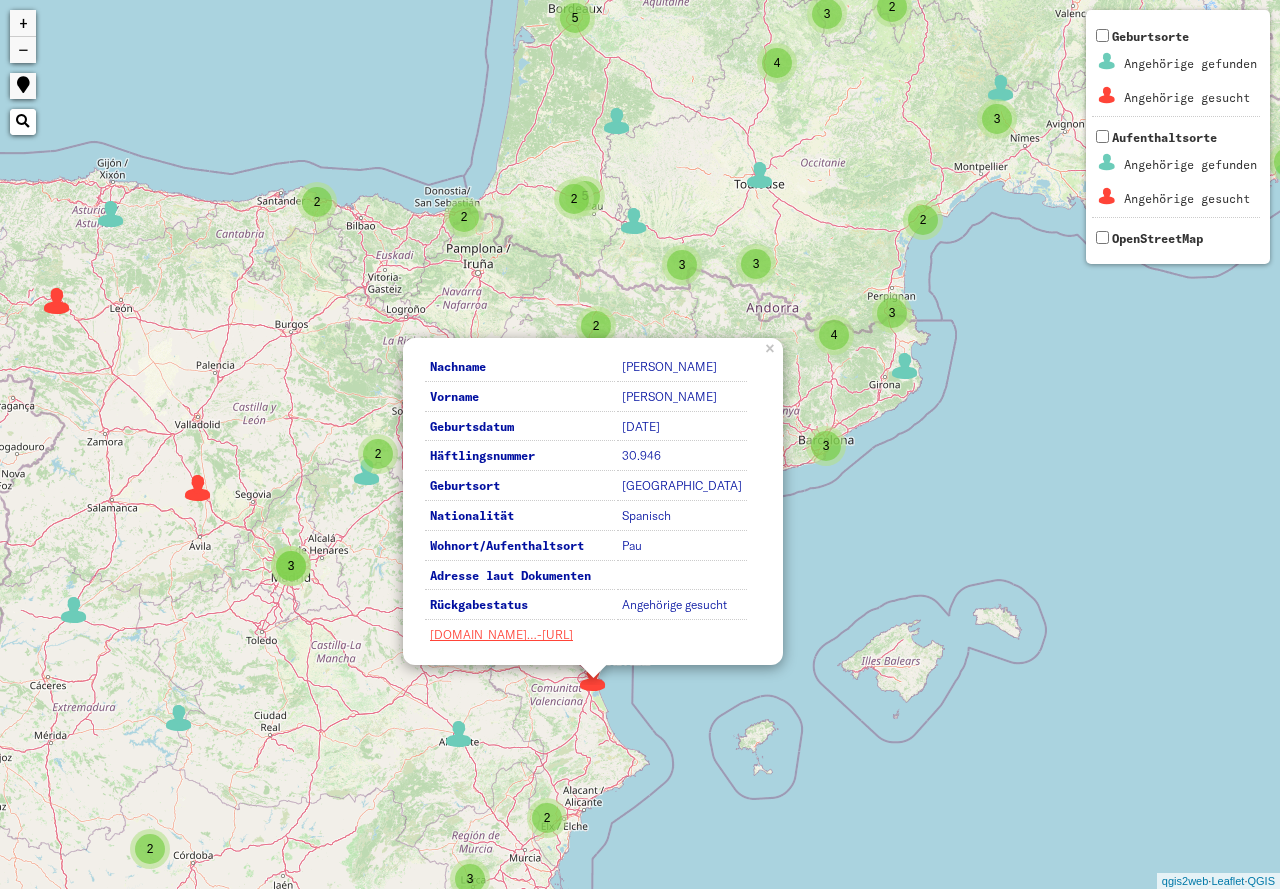 drag, startPoint x: 771, startPoint y: 351, endPoint x: 773, endPoint y: 366, distance: 15.132746 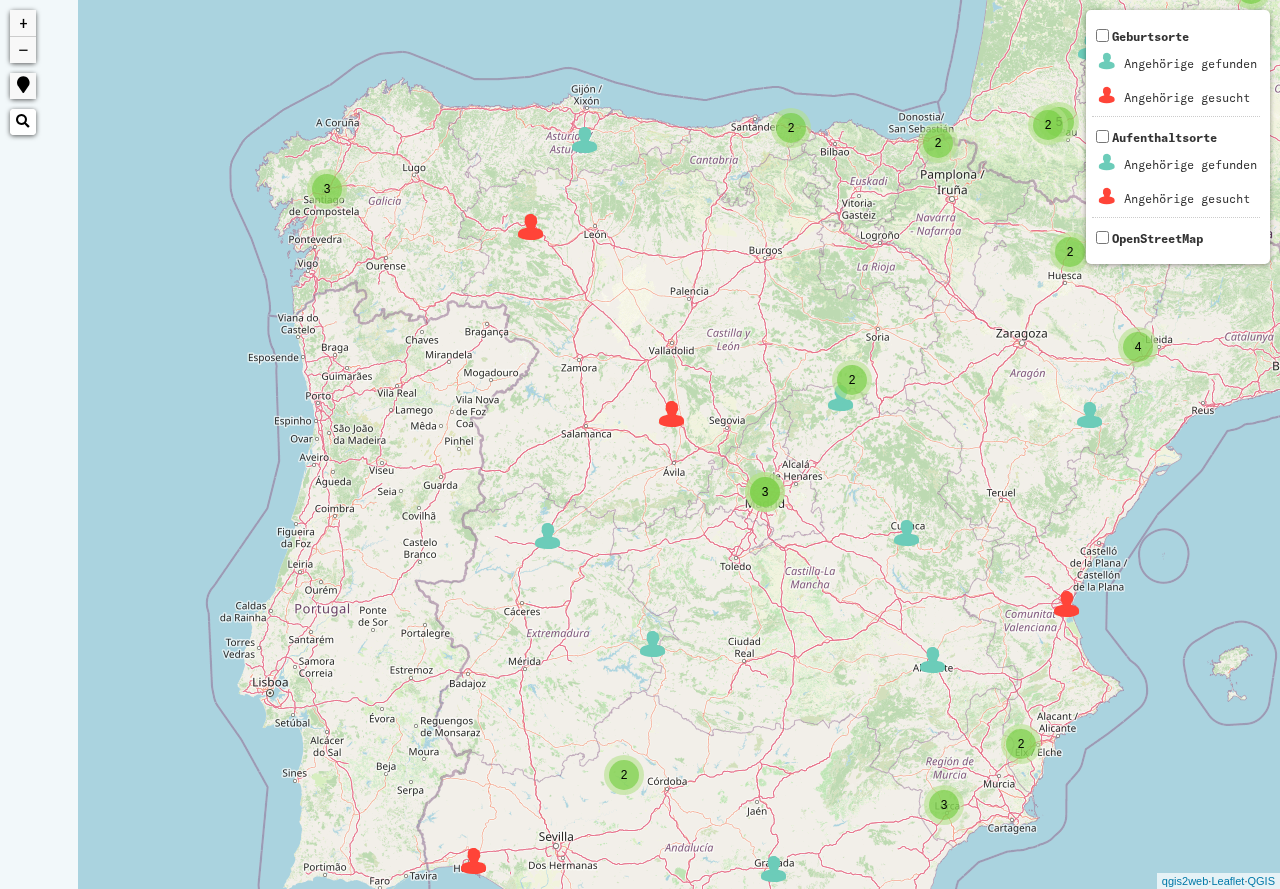 drag, startPoint x: 593, startPoint y: 512, endPoint x: 827, endPoint y: 493, distance: 234.7701 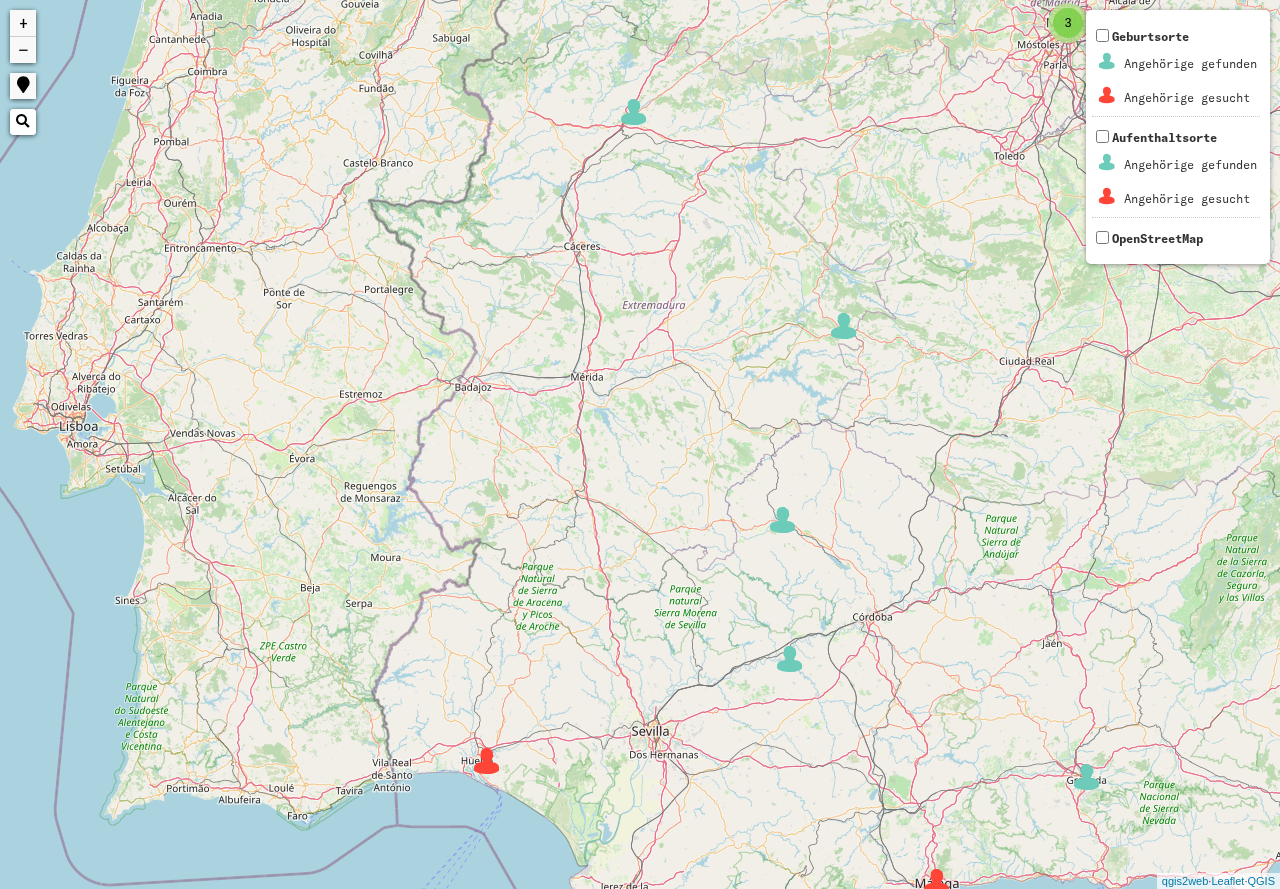 drag, startPoint x: 586, startPoint y: 595, endPoint x: 661, endPoint y: 606, distance: 75.802376 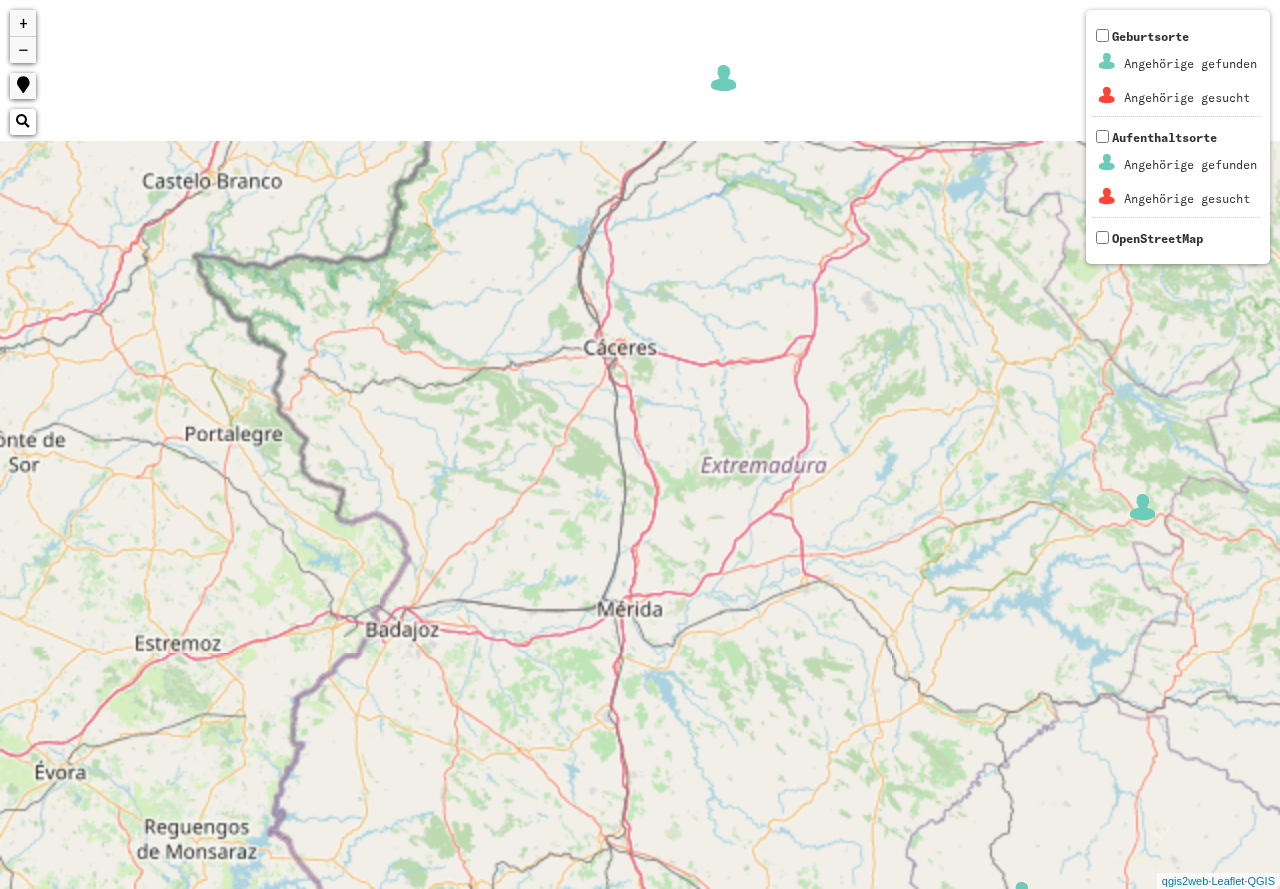 drag, startPoint x: 598, startPoint y: 496, endPoint x: 645, endPoint y: 868, distance: 374.95734 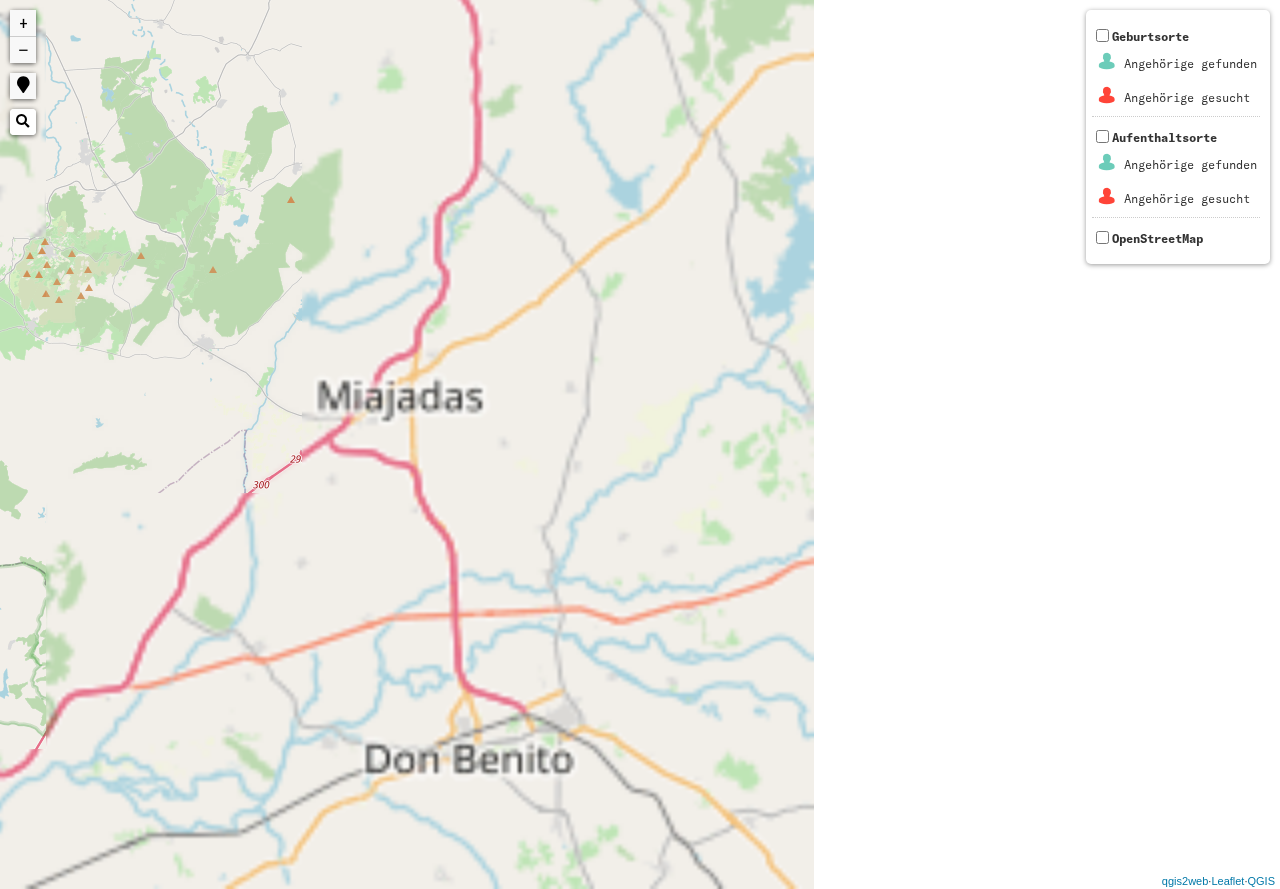 drag, startPoint x: 512, startPoint y: 383, endPoint x: 42, endPoint y: 59, distance: 570.85547 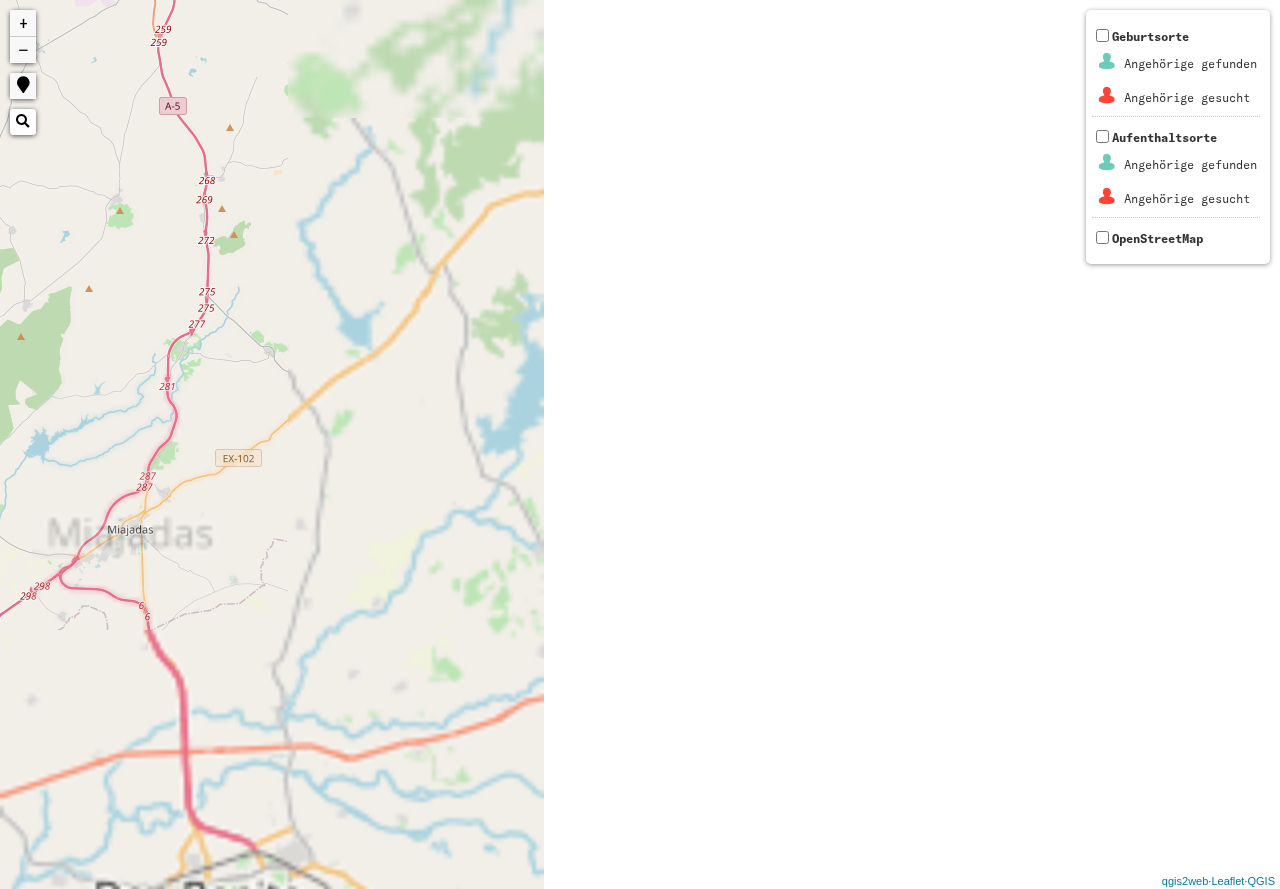 drag, startPoint x: 545, startPoint y: 316, endPoint x: 275, endPoint y: 453, distance: 302.7689 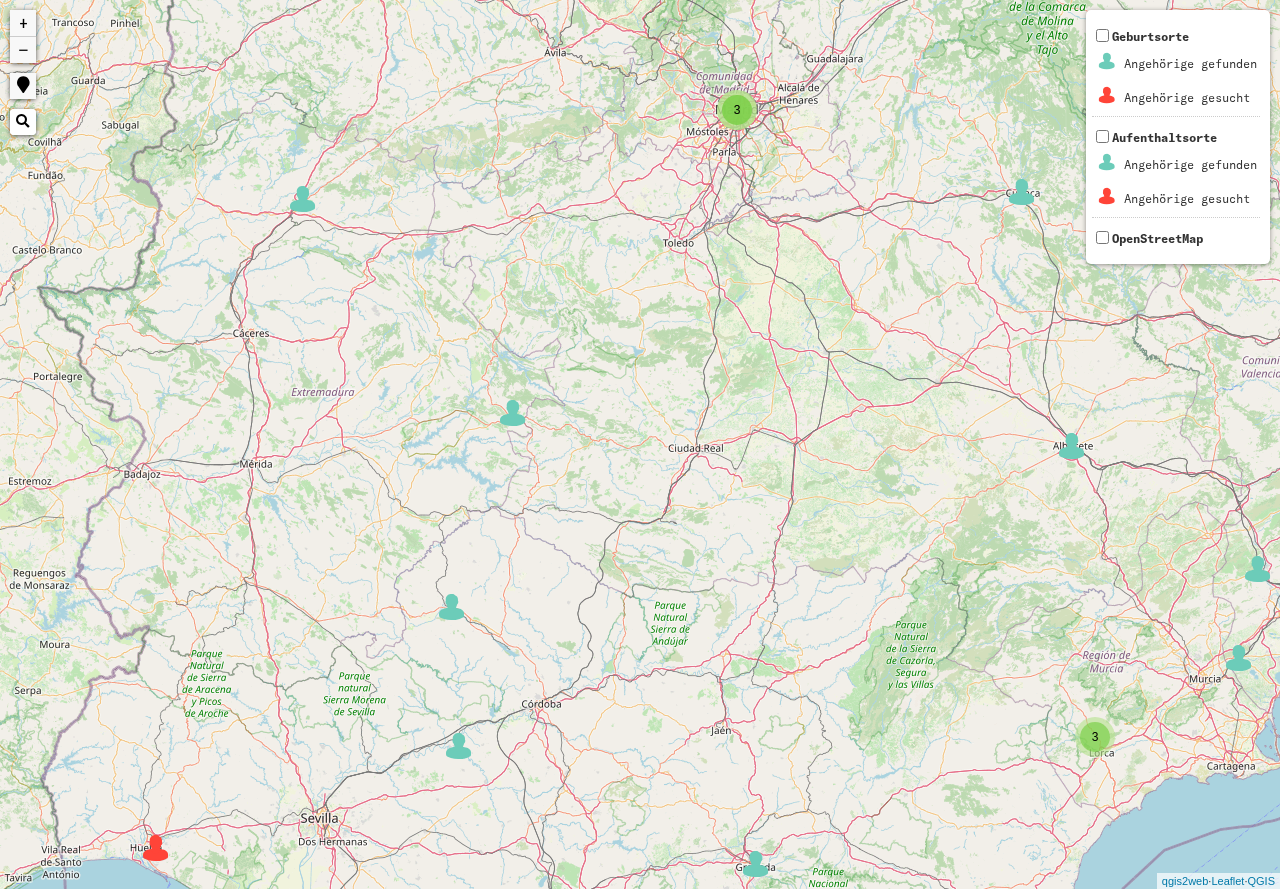 click at bounding box center [156, 848] 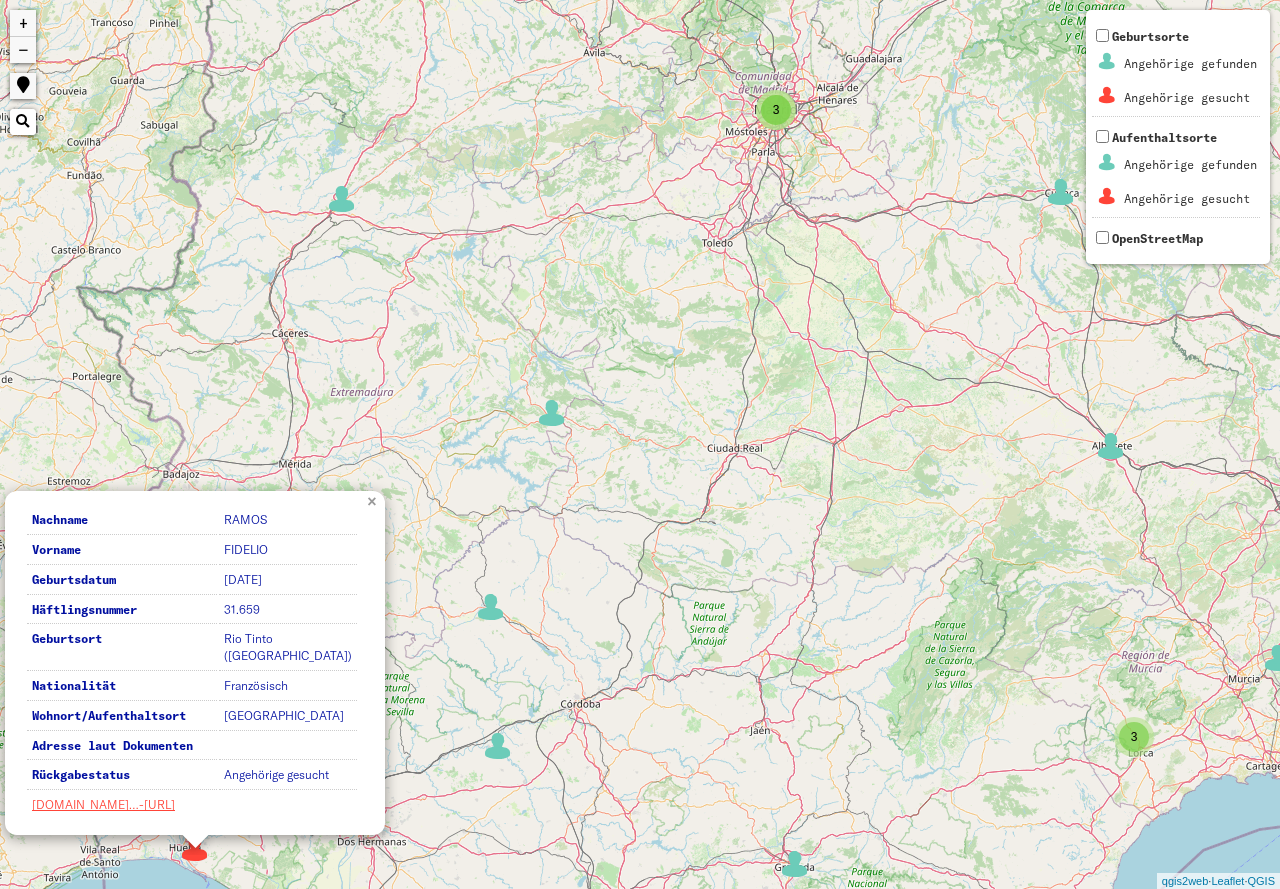 click on "×" at bounding box center [374, 500] 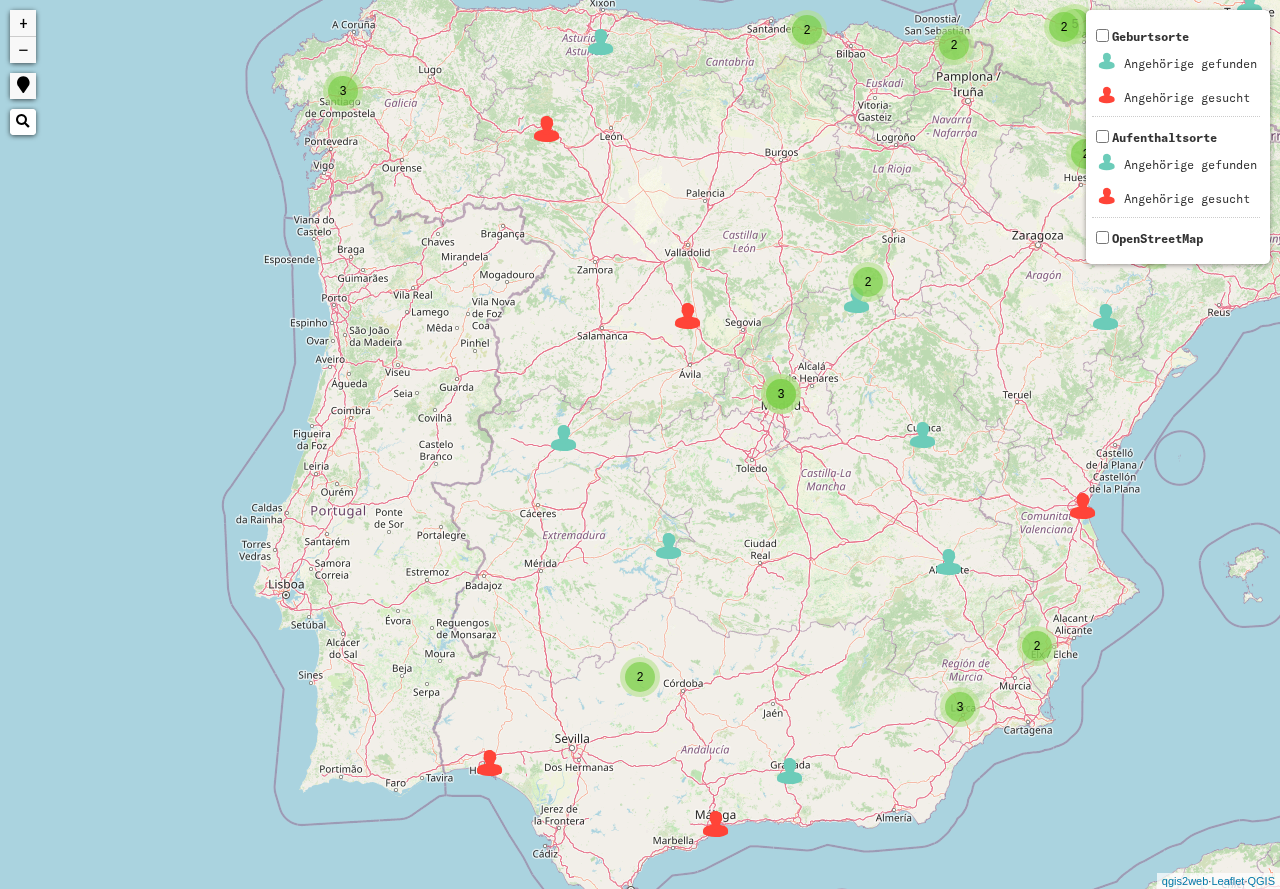 click at bounding box center (716, 824) 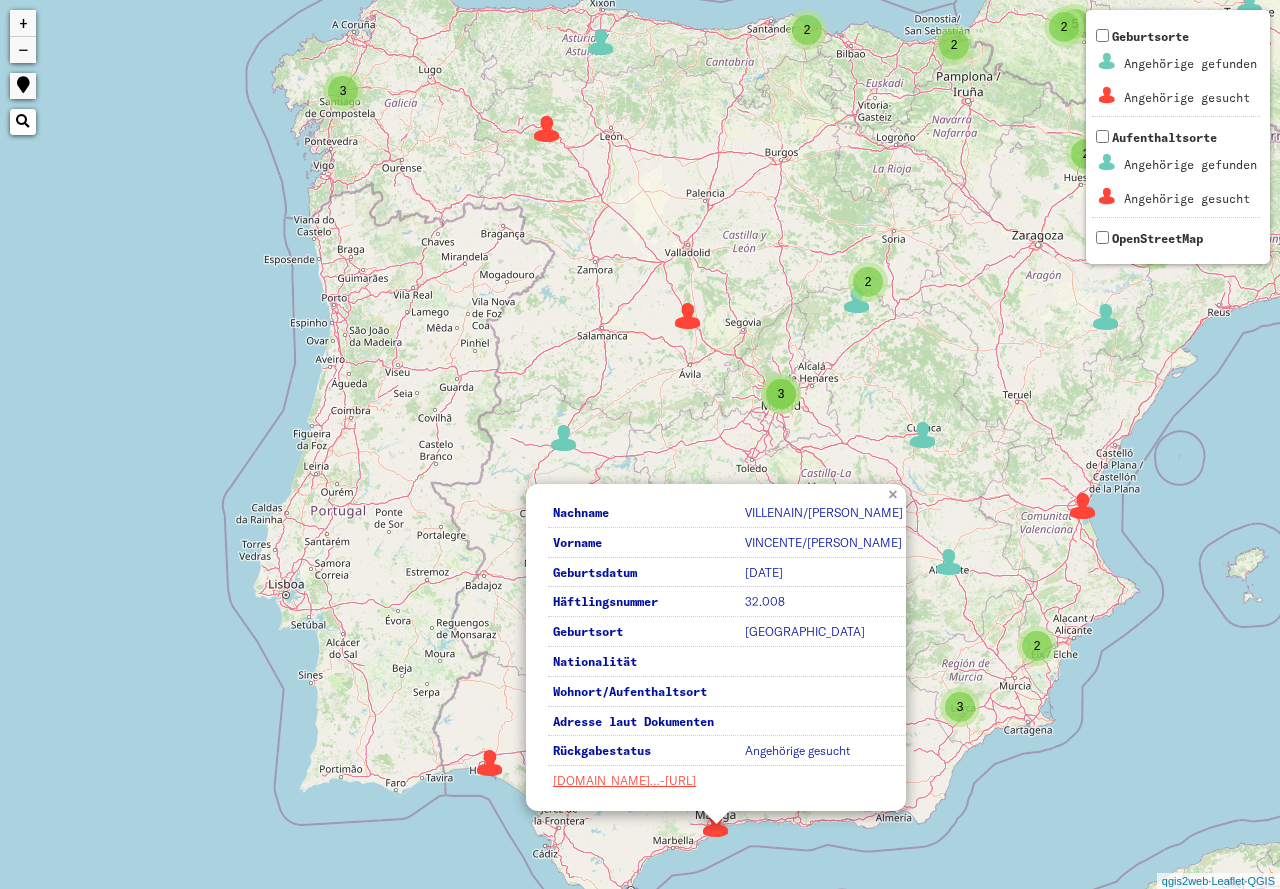click on "×" at bounding box center [895, 493] 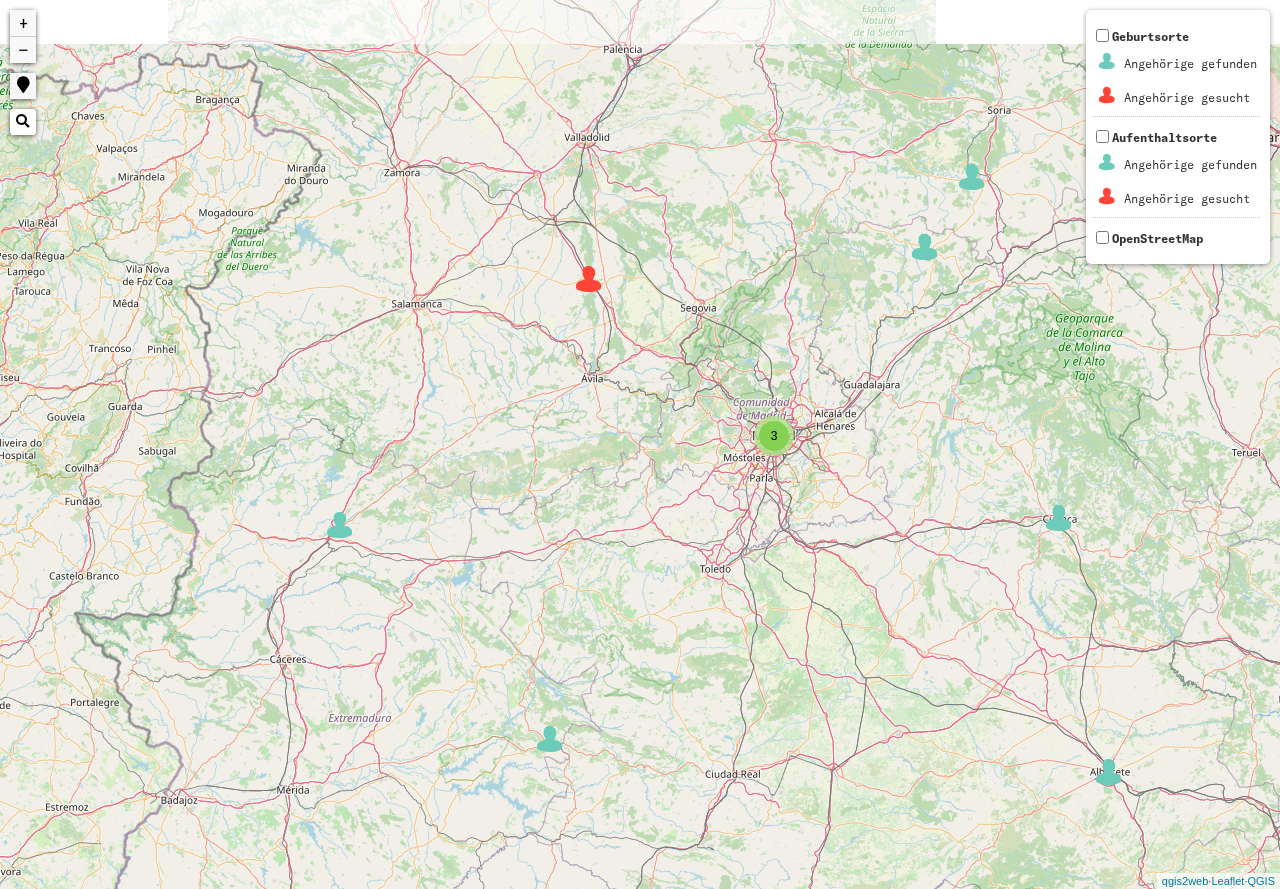 drag, startPoint x: 782, startPoint y: 615, endPoint x: 637, endPoint y: 489, distance: 192.09633 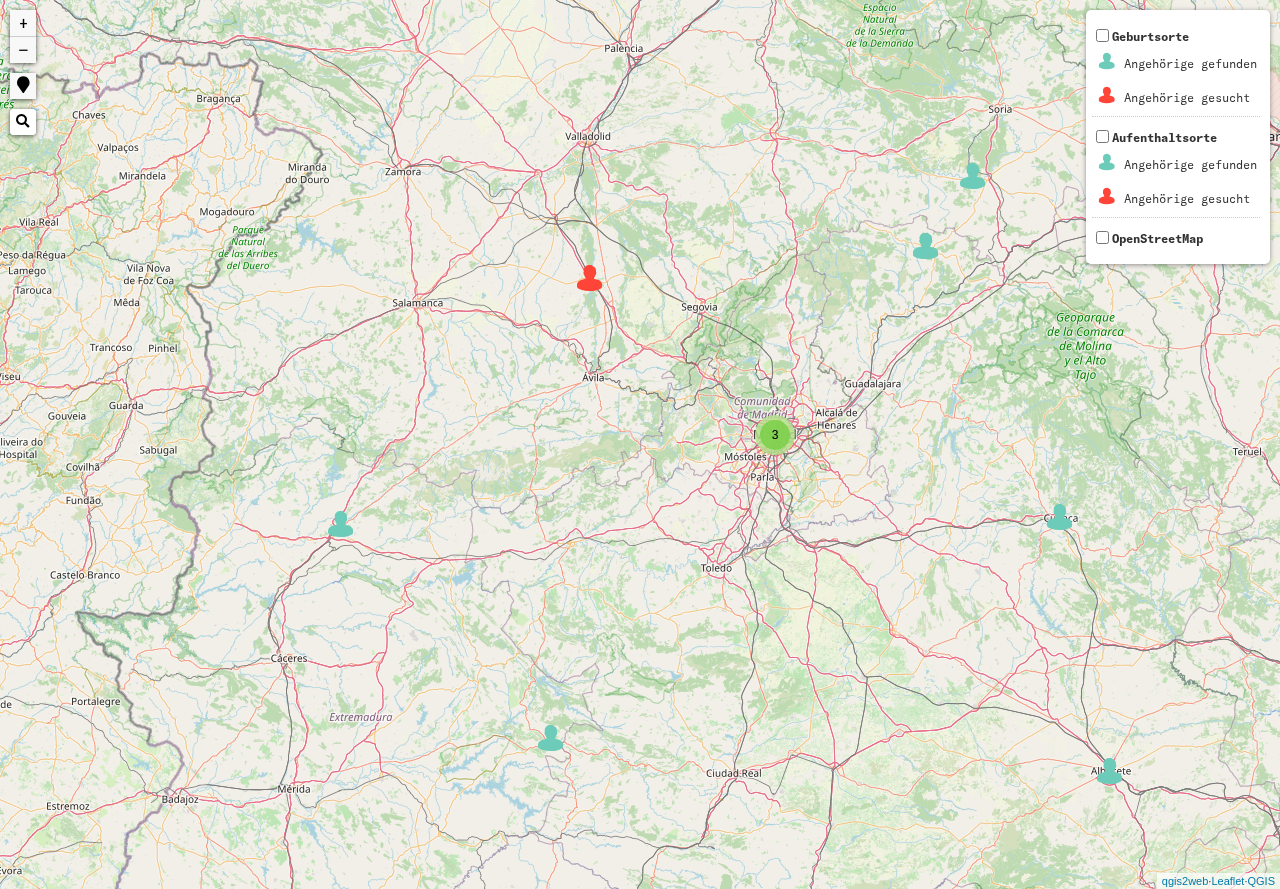 click at bounding box center [590, 278] 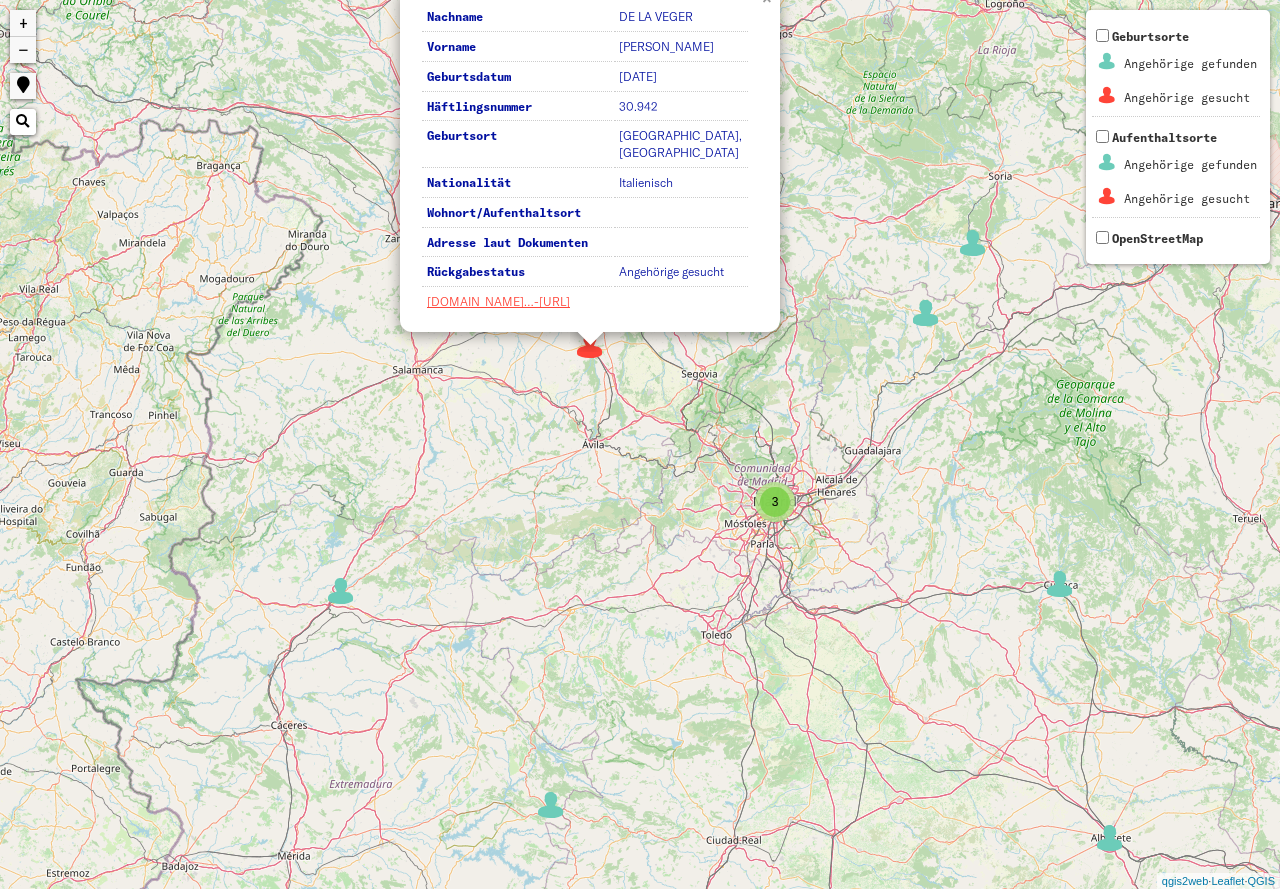 click on "×" at bounding box center [769, -3] 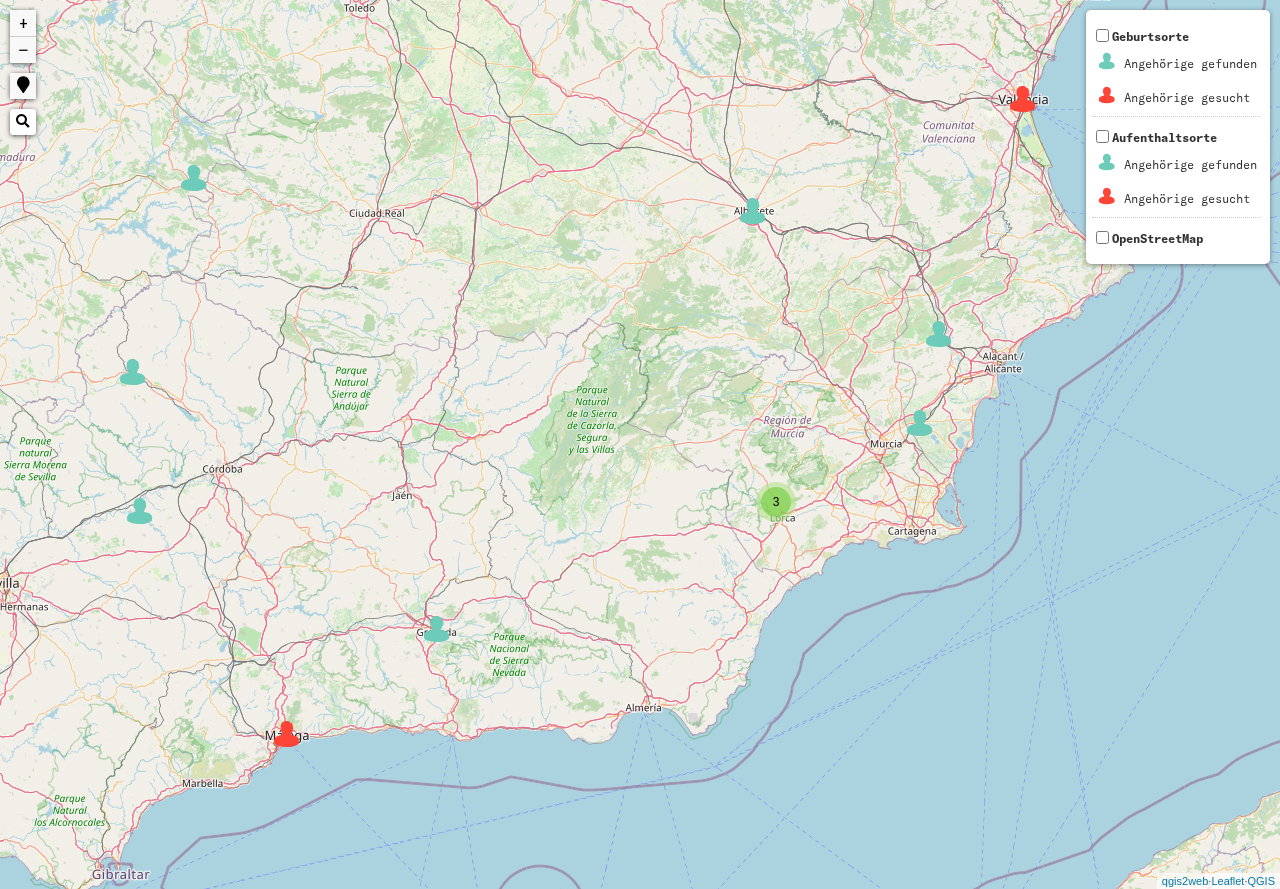 drag, startPoint x: 876, startPoint y: 632, endPoint x: 517, endPoint y: 1, distance: 725.97656 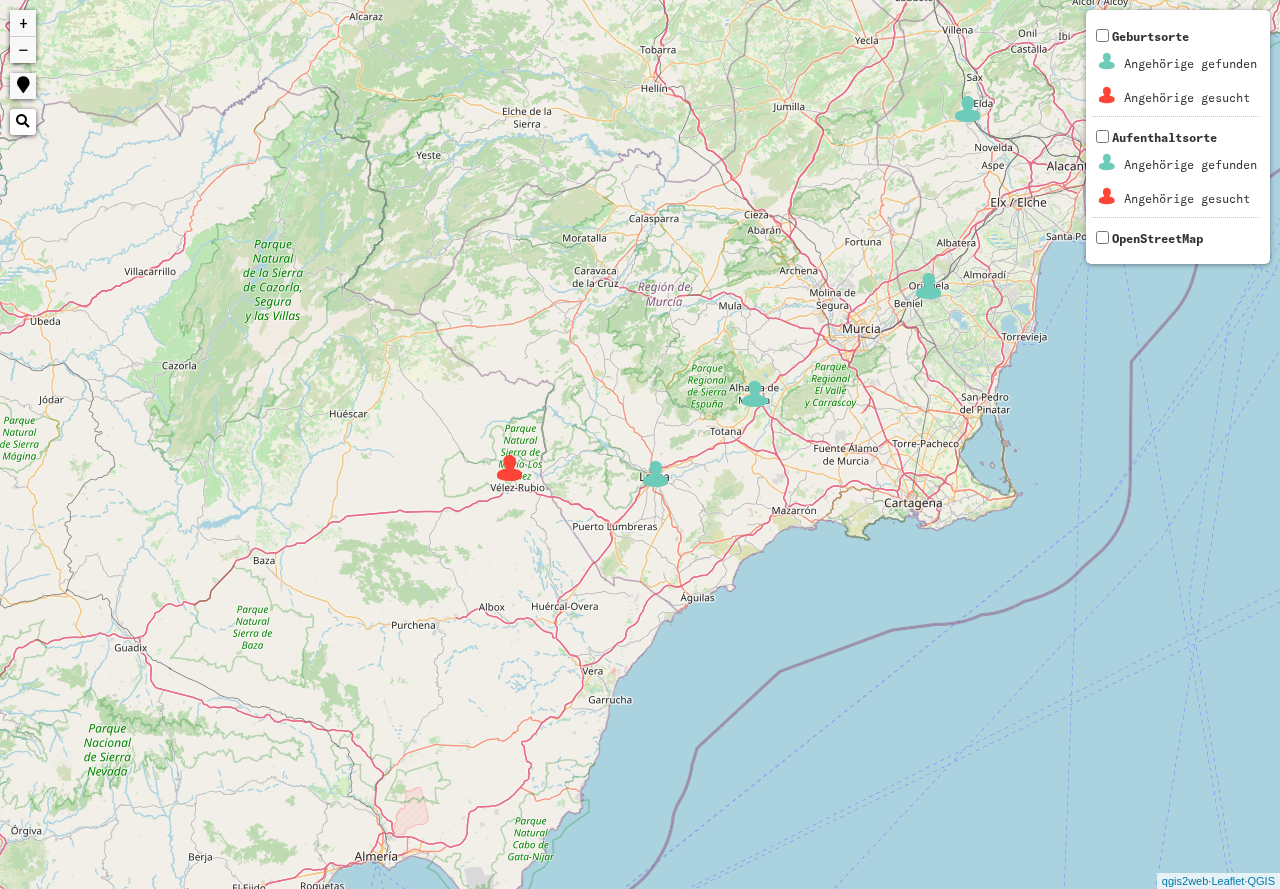 click at bounding box center (510, 468) 